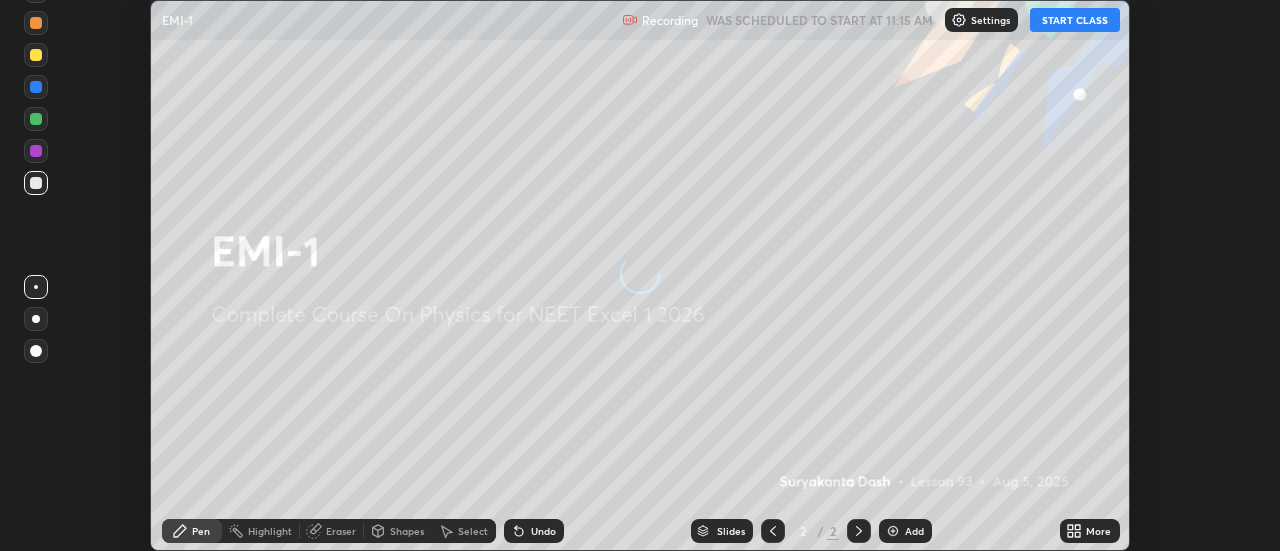 scroll, scrollTop: 0, scrollLeft: 0, axis: both 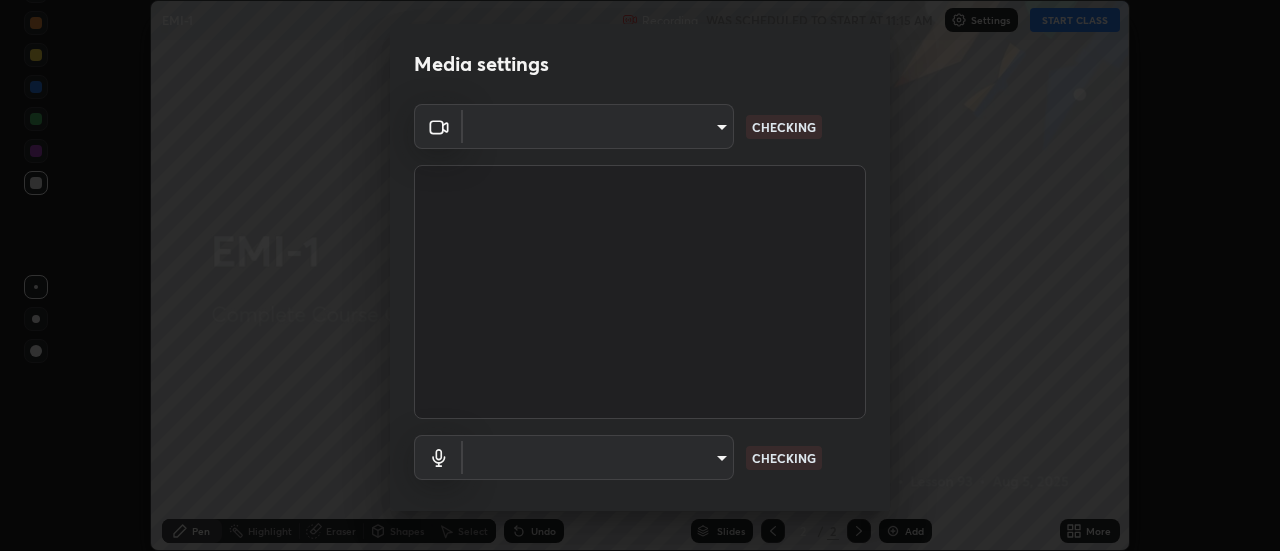 type on "dff715f2b8103cd99efd98edb1208d423aa6cea85c5a492e25875cbf54650d32" 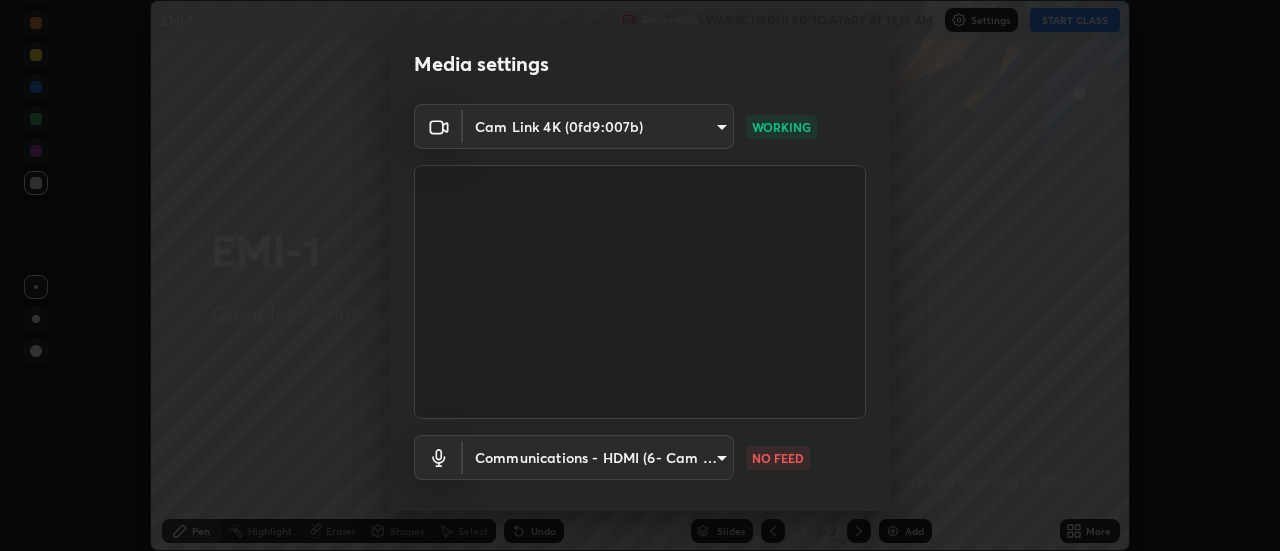 click on "Erase all EMI-1 Recording WAS SCHEDULED TO START AT  11:15 AM Settings START CLASS Setting up your live class EMI-1 • L93 of Complete Course On Physics for NEET Excel 1 2026 [FIRST] [LAST] Pen Highlight Eraser Shapes Select Undo Slides 2 / 2 Add More No doubts shared Encourage your learners to ask a doubt for better clarity Report an issue Reason for reporting Buffering Chat not working Audio - Video sync issue Educator video quality low ​ Attach an image Report Media settings Cam Link 4K (0fd9:007b) dff715f2b8103cd99efd98edb1208d423aa6cea85c5a492e25875cbf54650d32 WORKING Communications - HDMI (6- Cam Link 4K) communications NO FEED 1 / 5 Next" at bounding box center [640, 275] 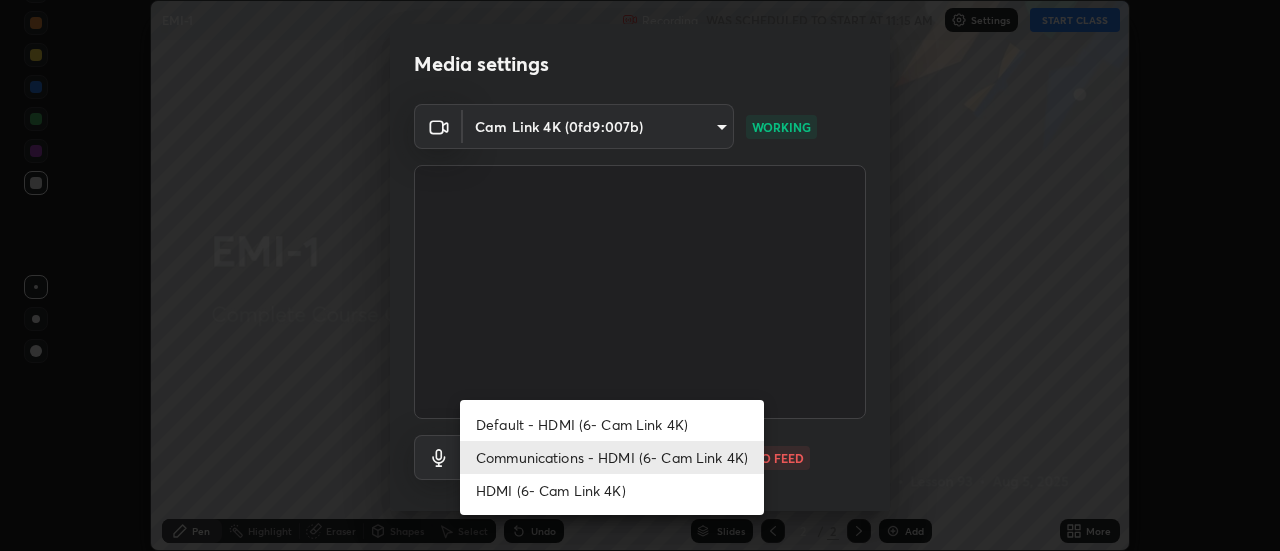 click on "Default - HDMI (6- Cam Link 4K)" at bounding box center (612, 424) 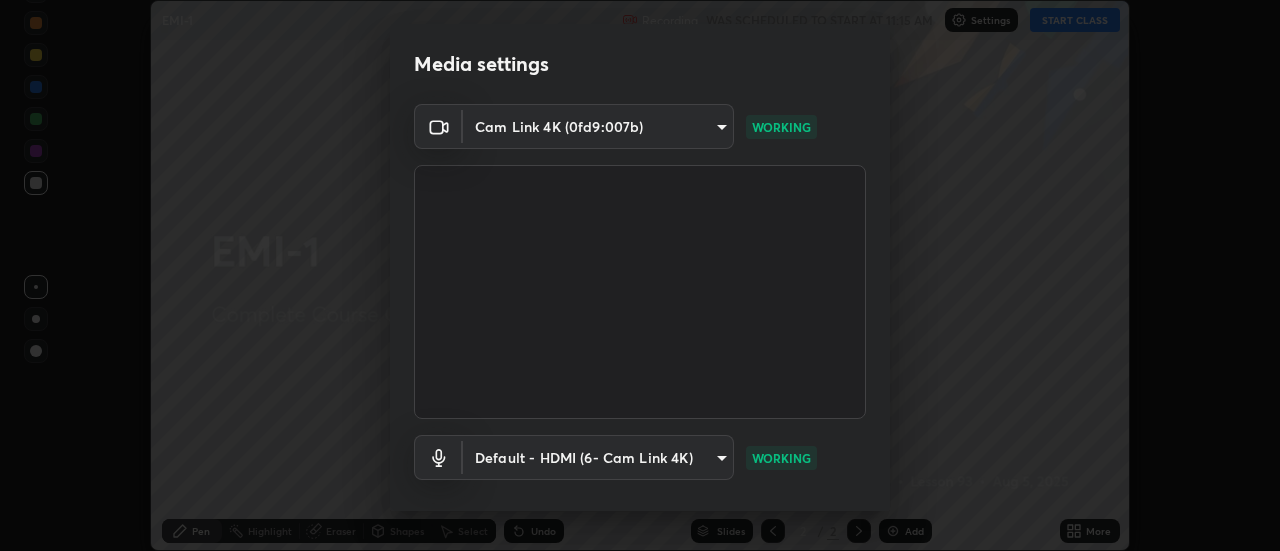 scroll, scrollTop: 105, scrollLeft: 0, axis: vertical 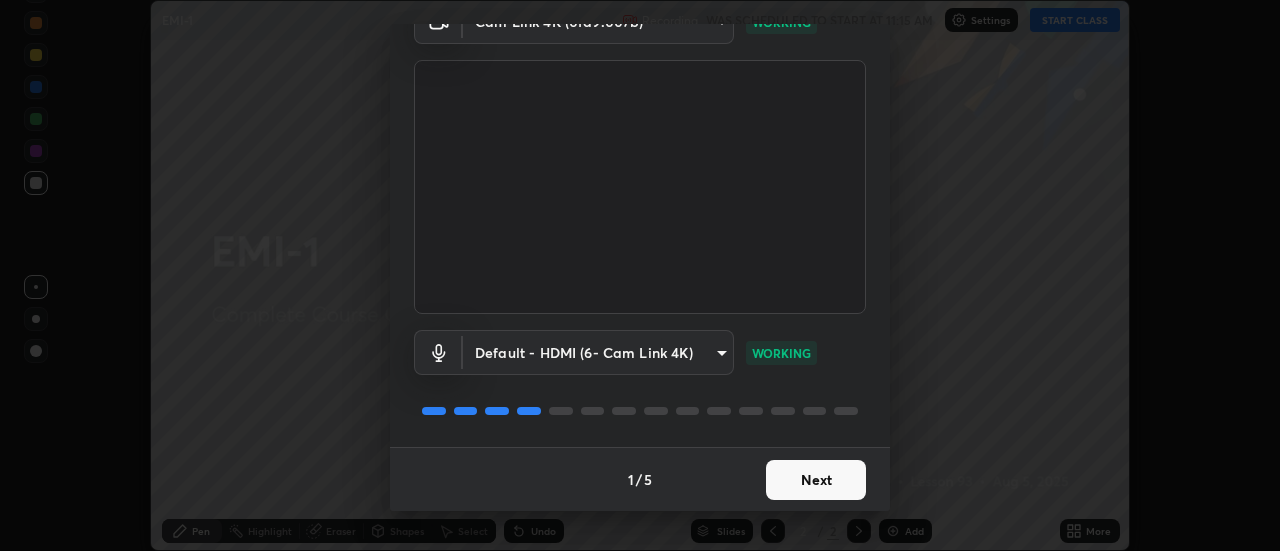 click on "Next" at bounding box center (816, 480) 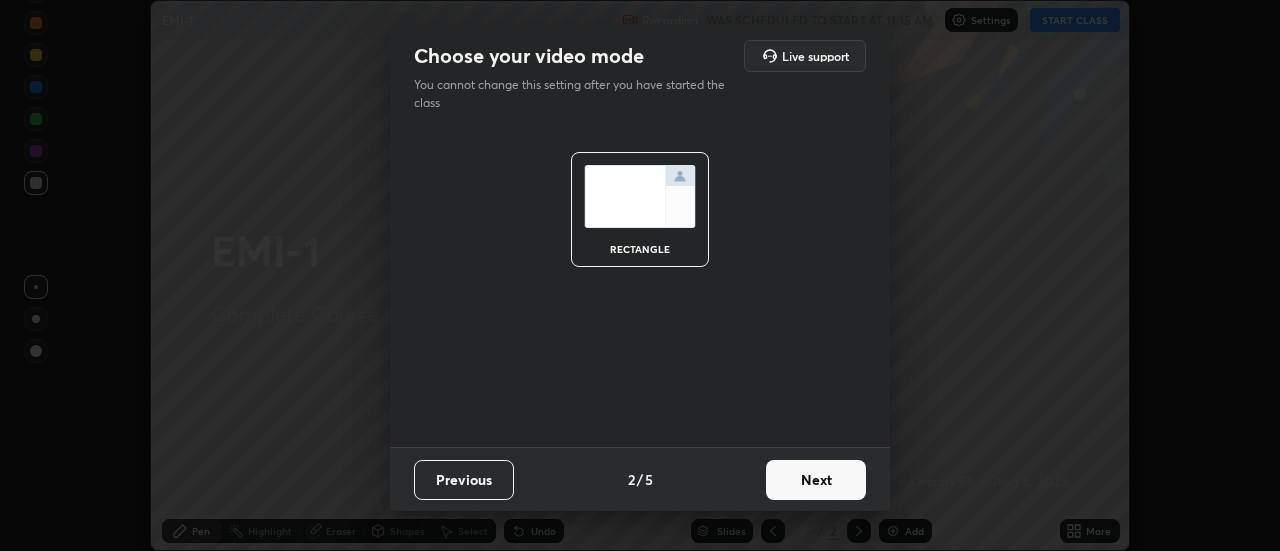 scroll, scrollTop: 0, scrollLeft: 0, axis: both 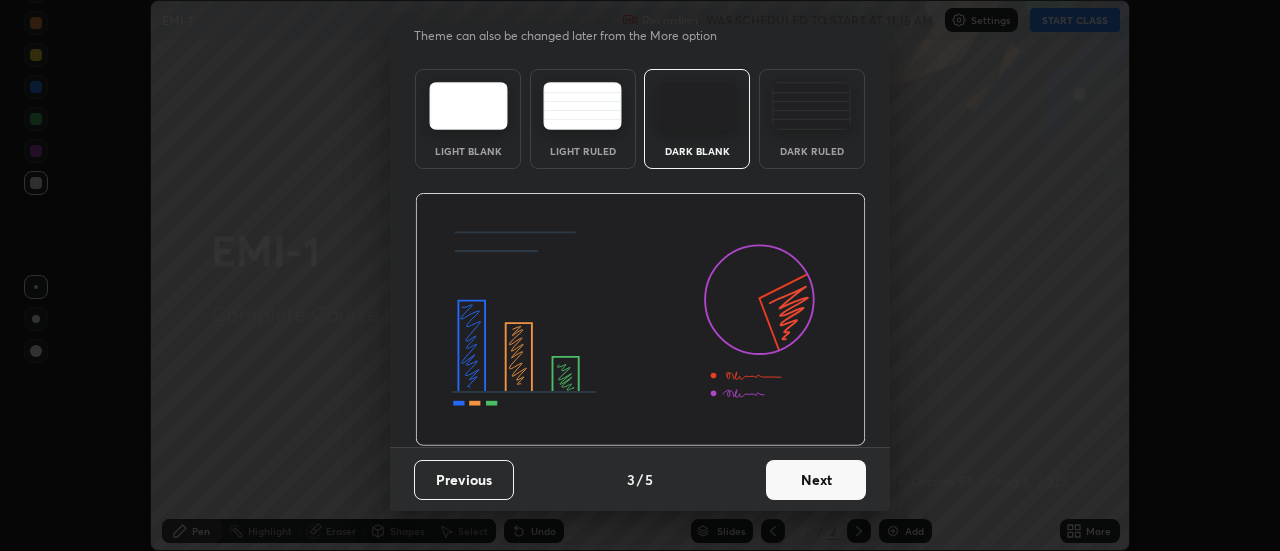 click on "Next" at bounding box center [816, 480] 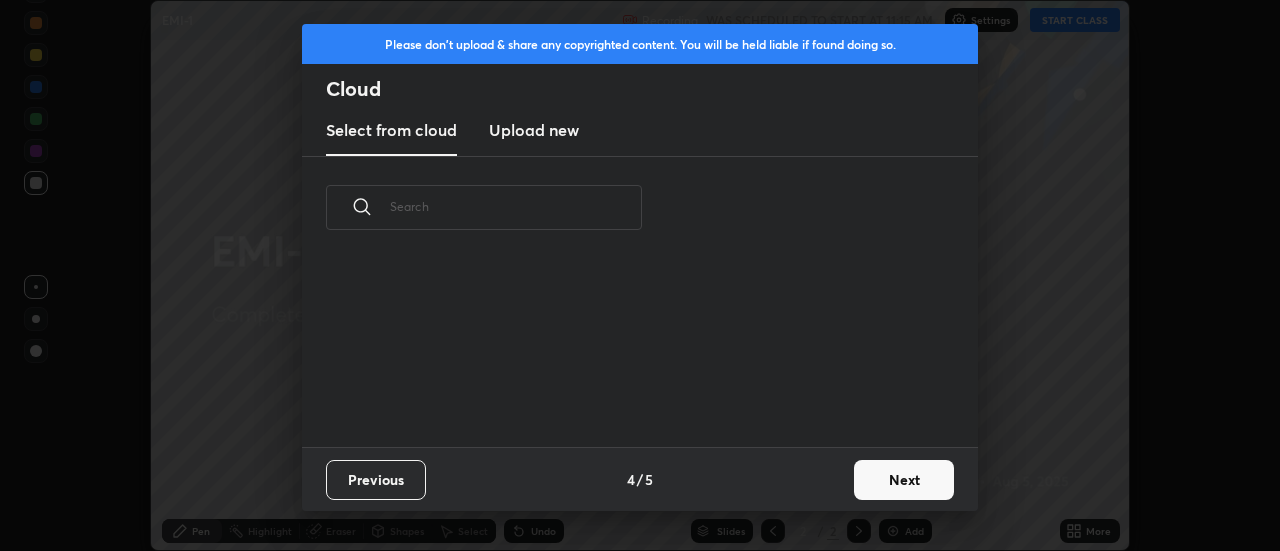 scroll, scrollTop: 0, scrollLeft: 0, axis: both 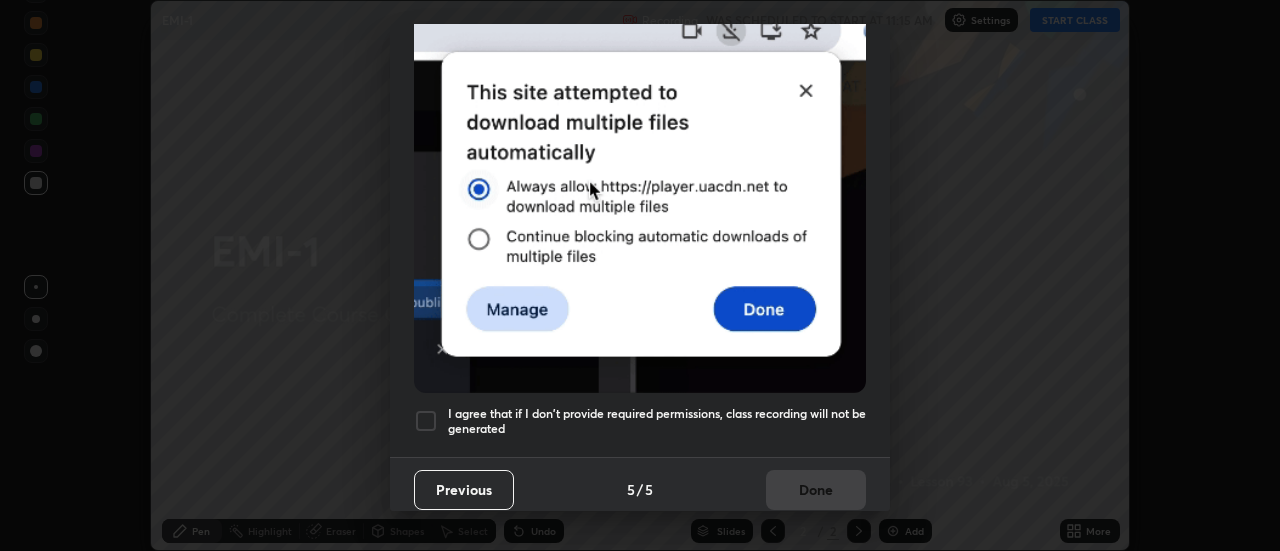 click at bounding box center [426, 421] 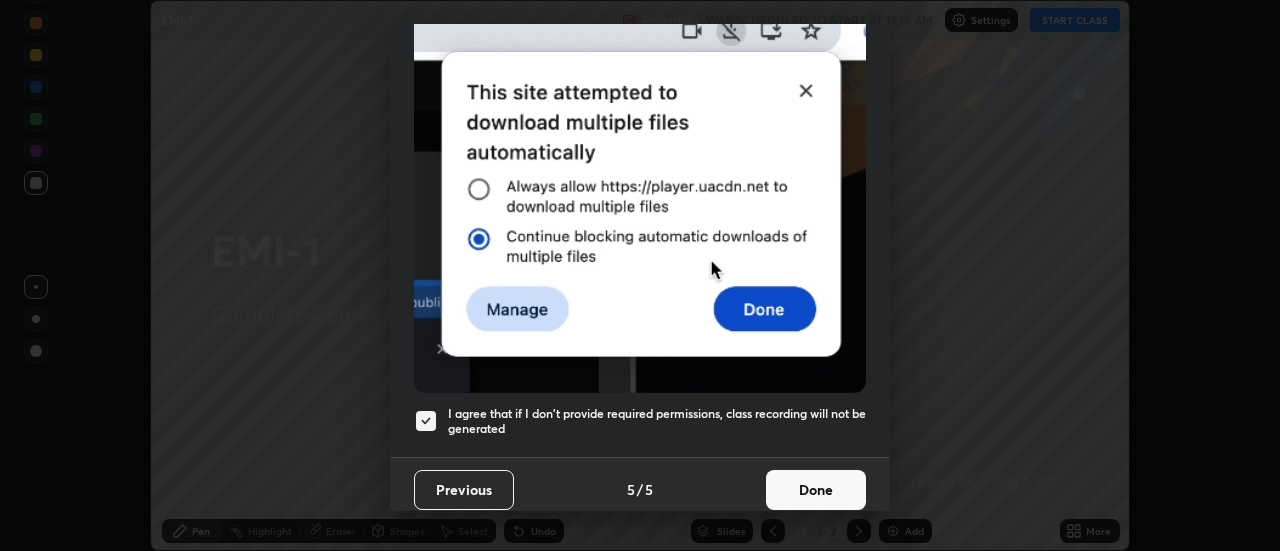 click on "Done" at bounding box center [816, 490] 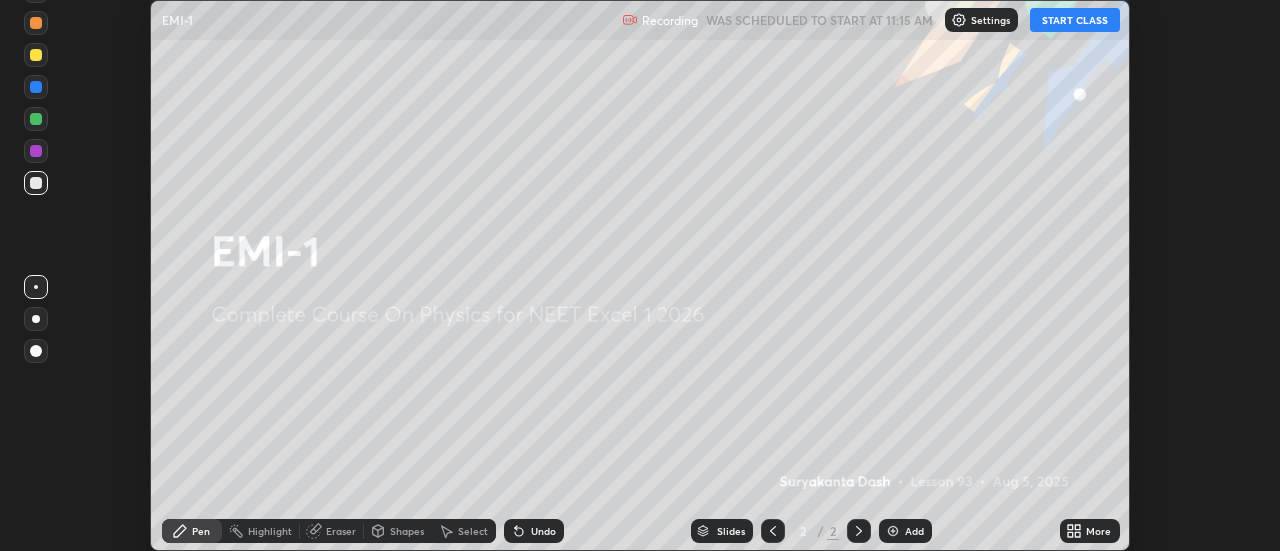 click on "Add" at bounding box center [905, 531] 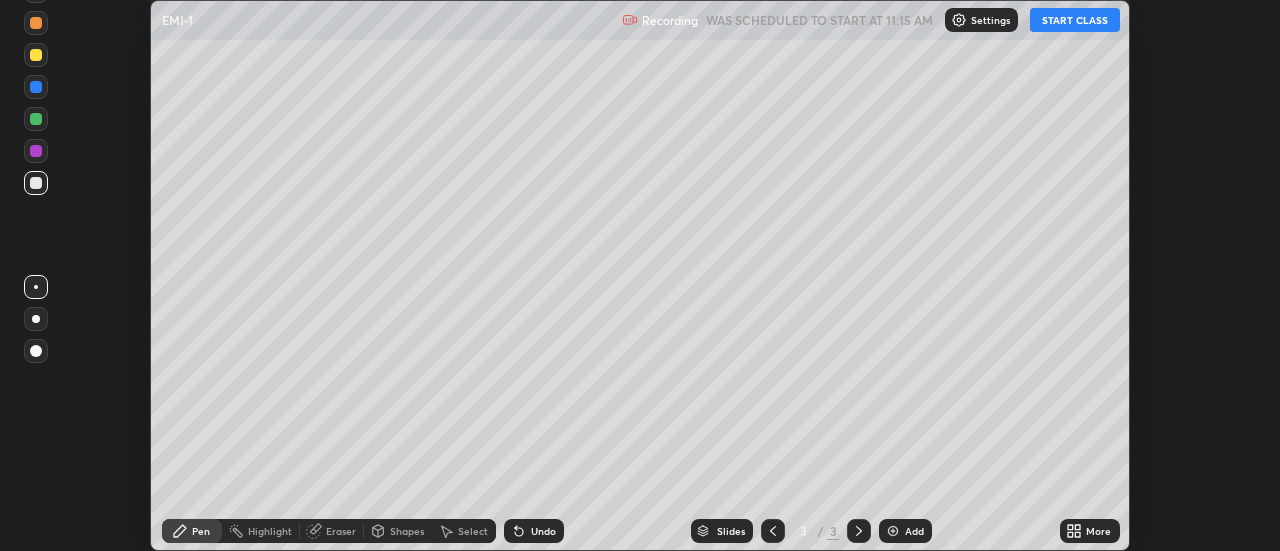 click 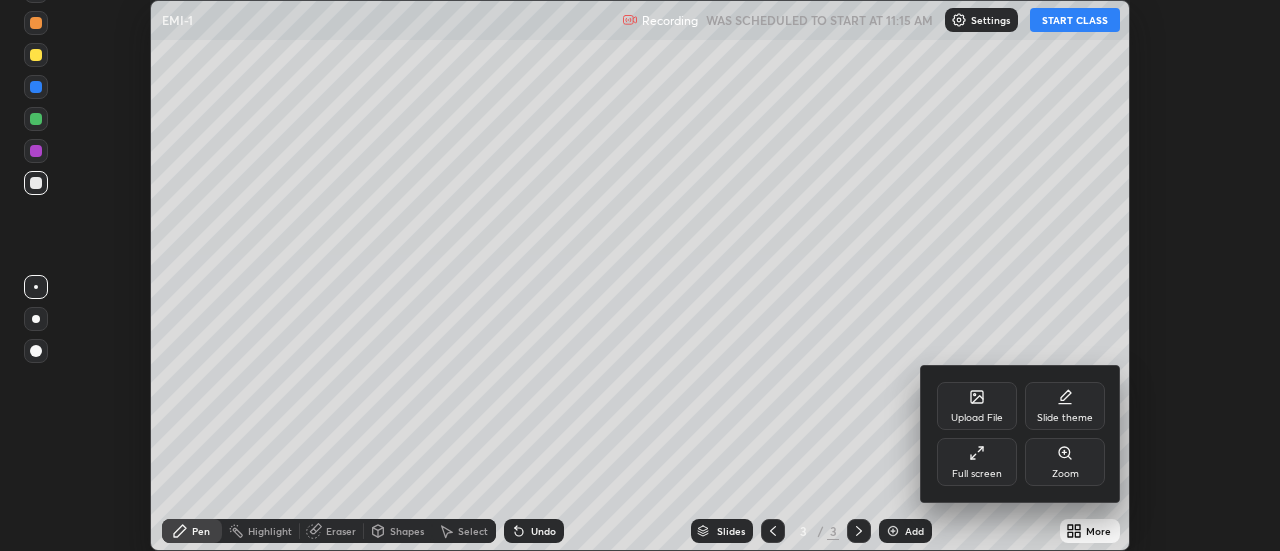click on "Full screen" at bounding box center (977, 462) 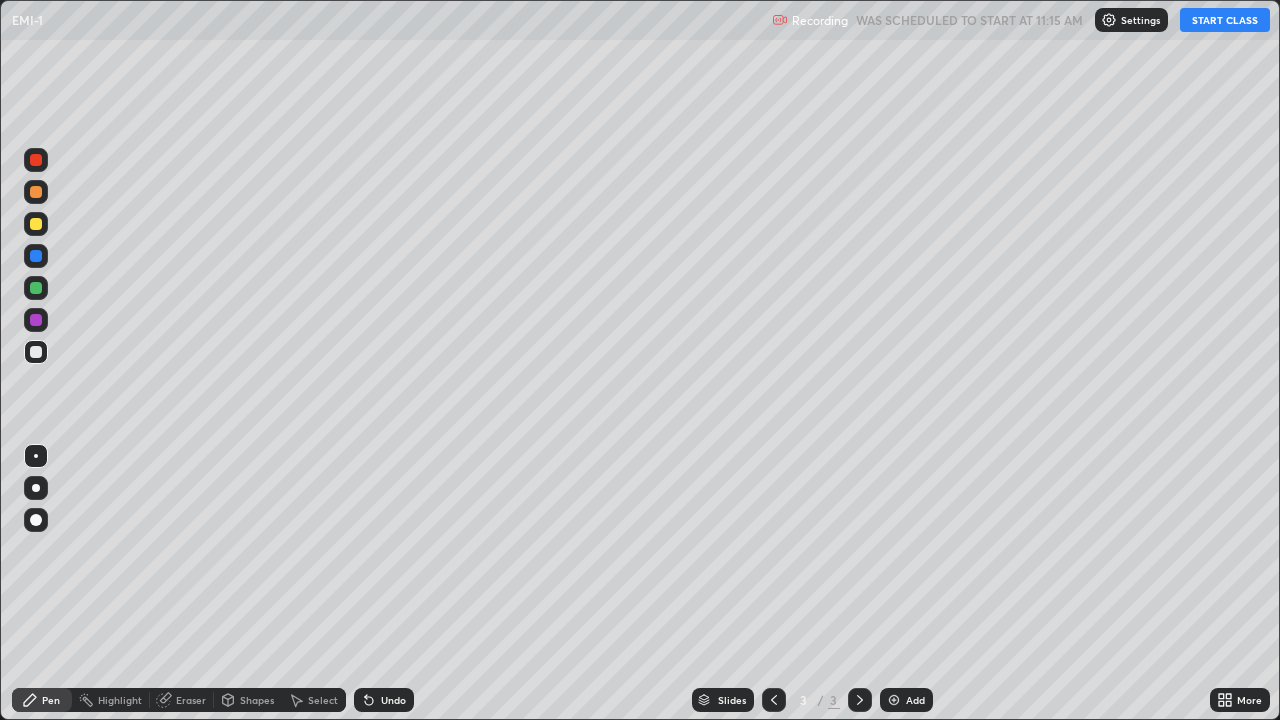 scroll, scrollTop: 99280, scrollLeft: 98720, axis: both 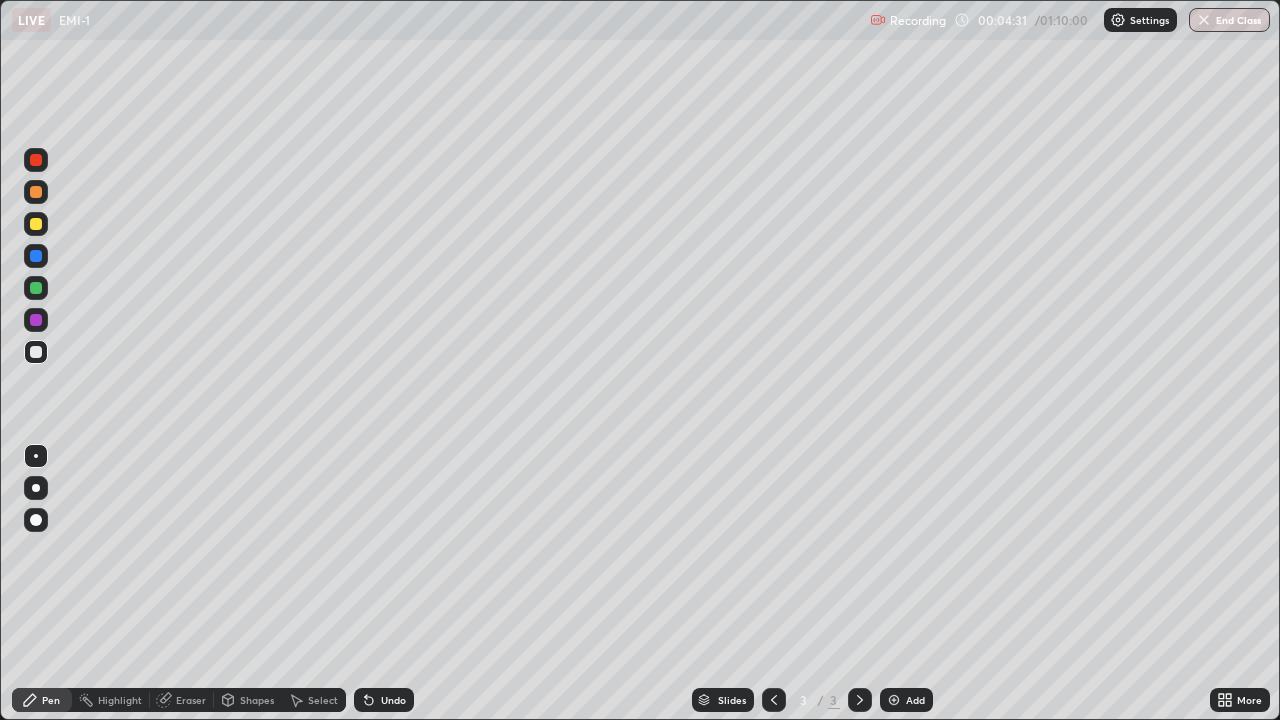 click 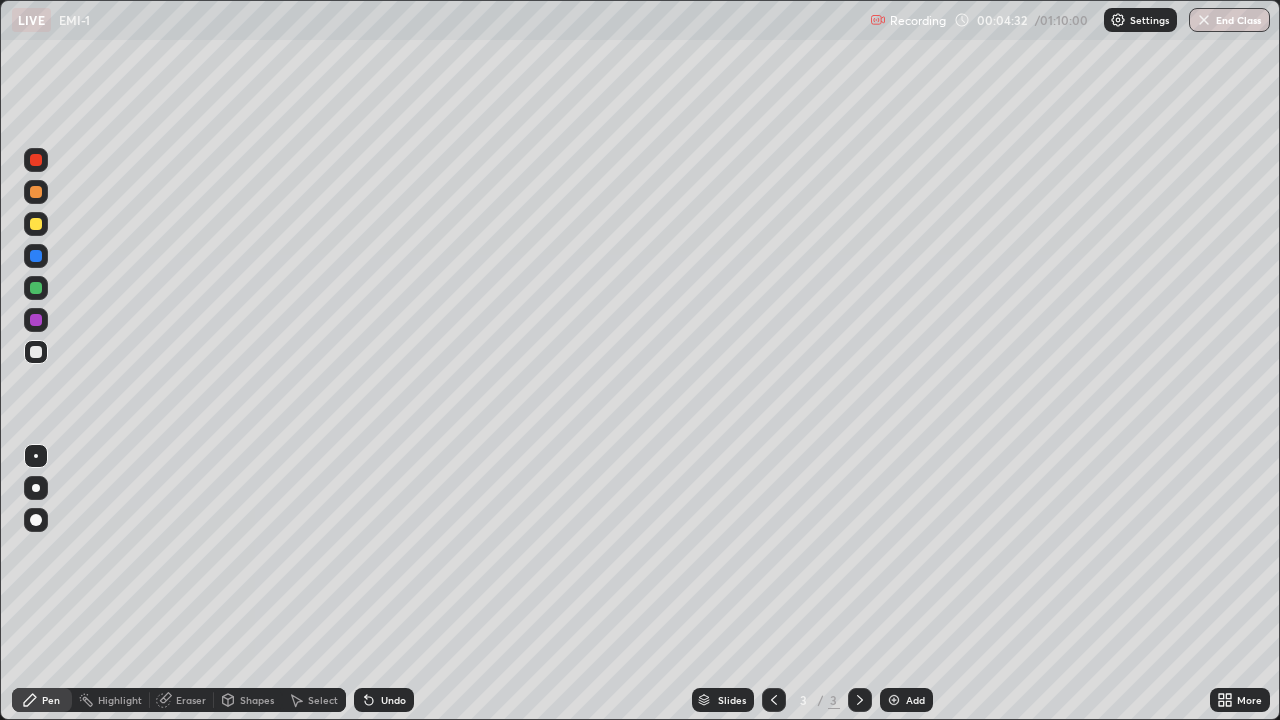 click on "Undo" at bounding box center (393, 700) 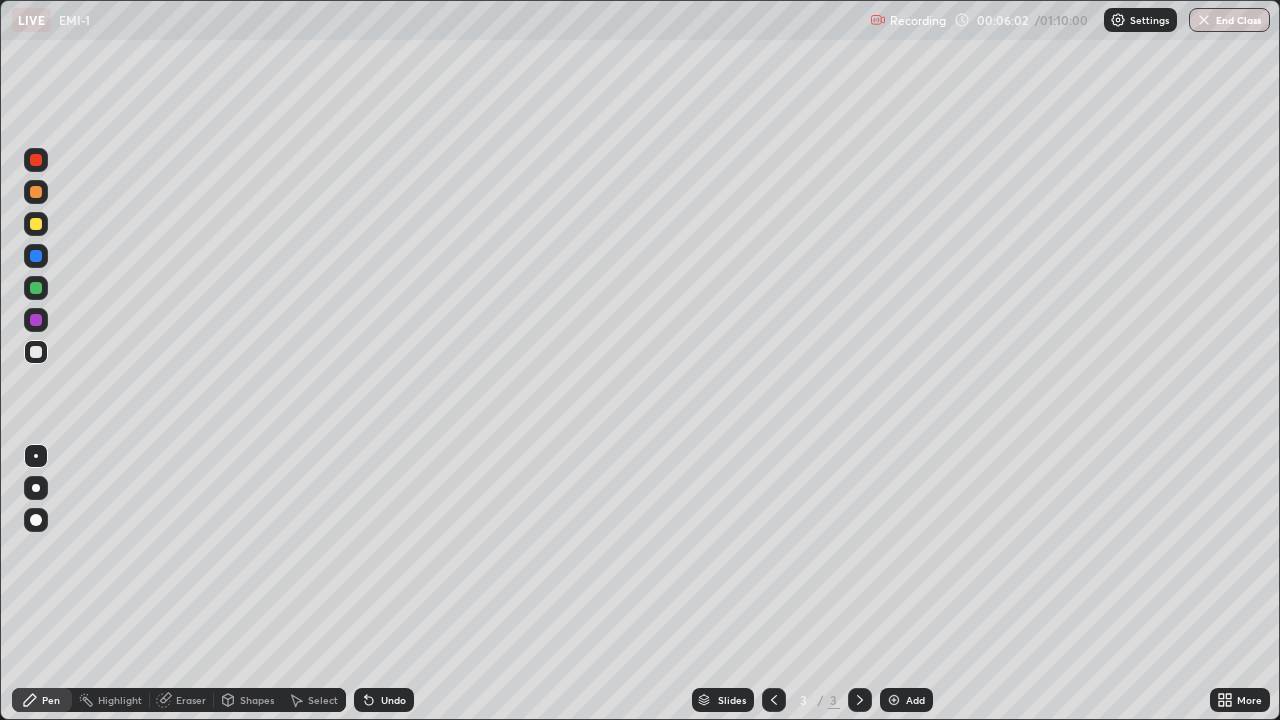 click on "Undo" at bounding box center [384, 700] 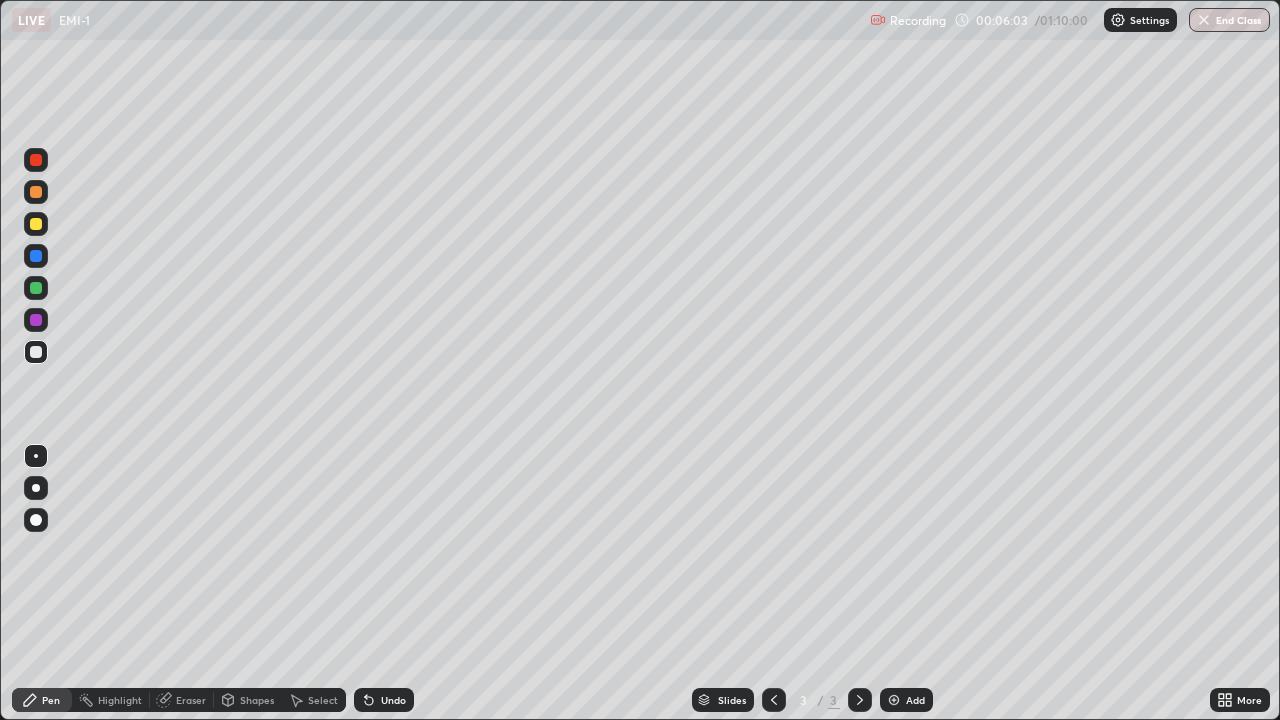 click on "Undo" at bounding box center (393, 700) 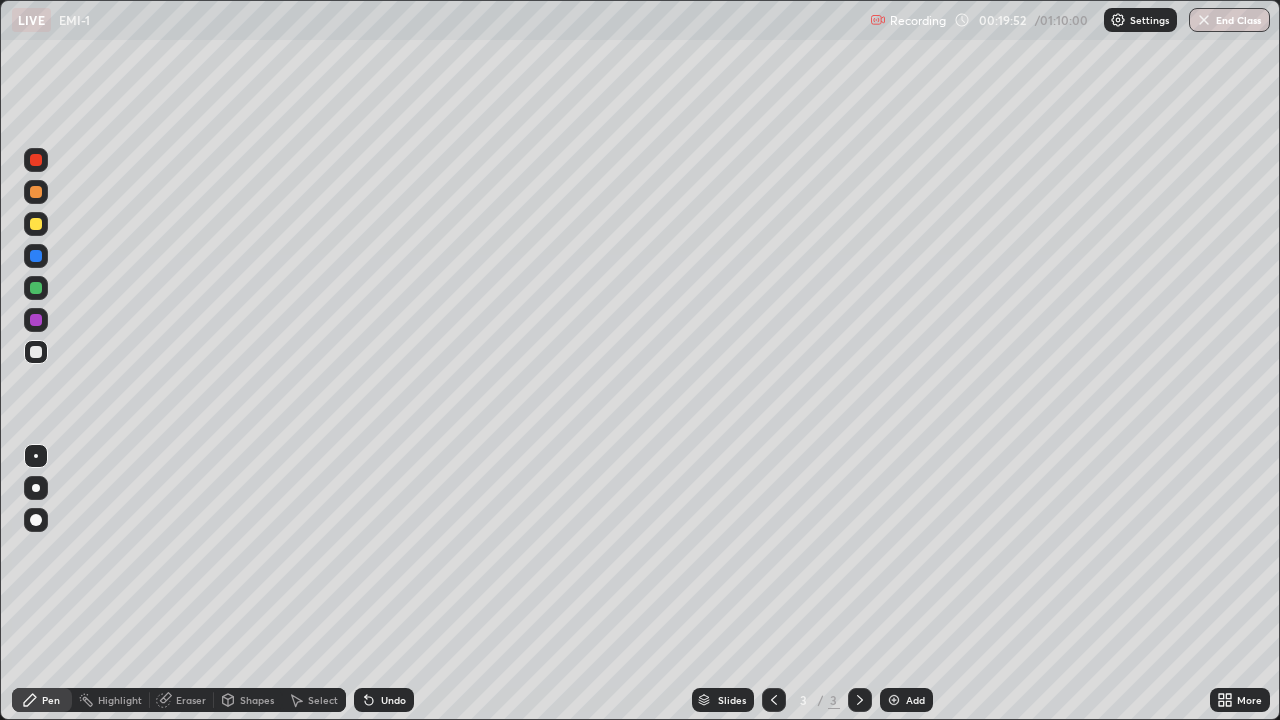 click at bounding box center (36, 288) 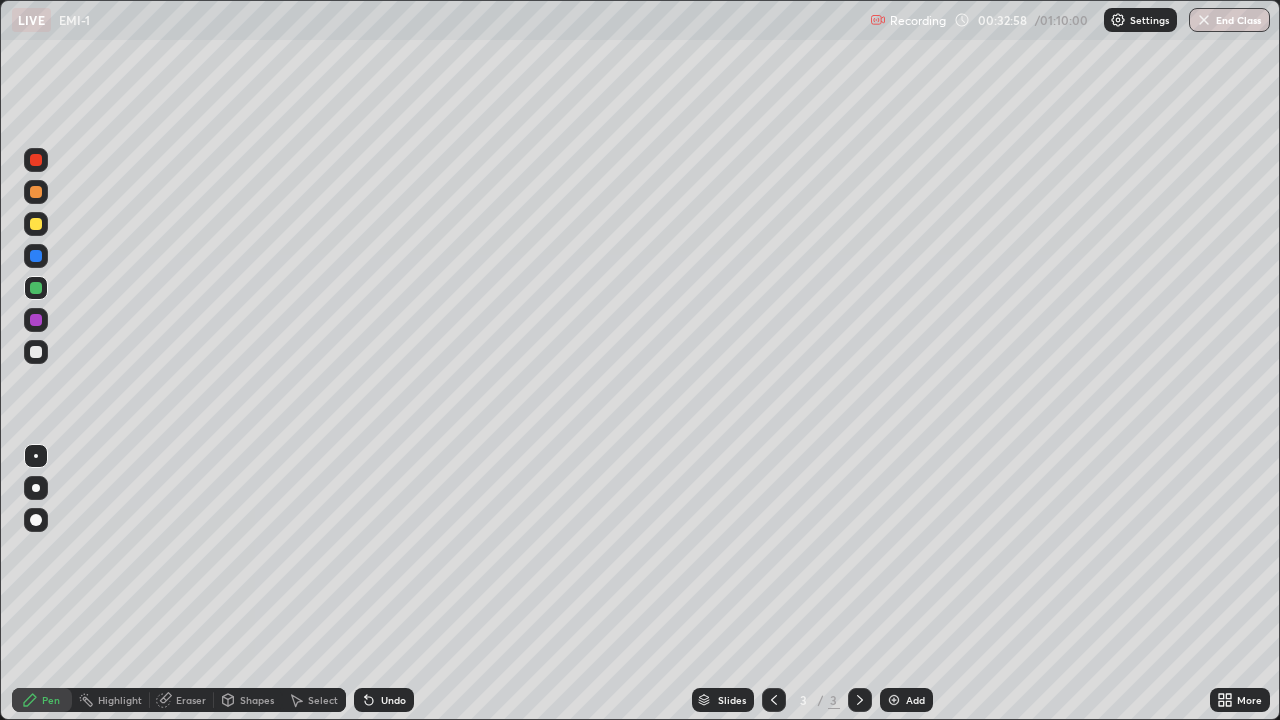 click on "Add" at bounding box center (915, 700) 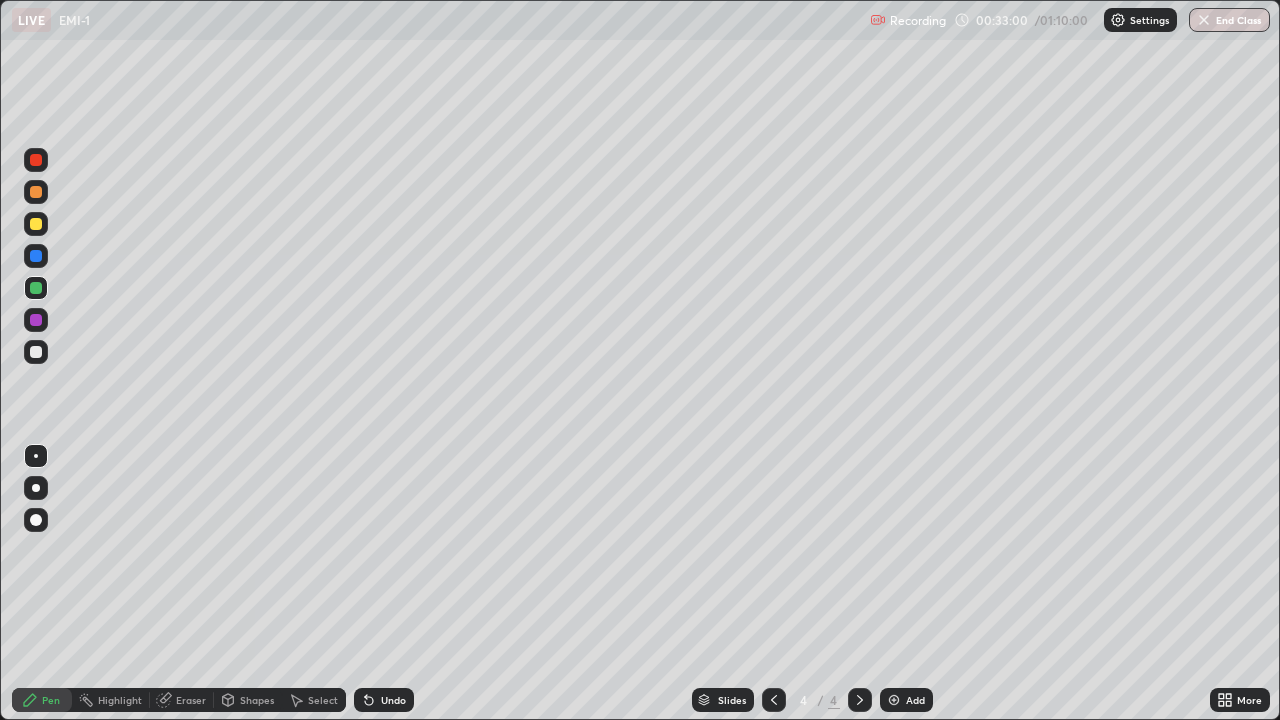 click at bounding box center [36, 192] 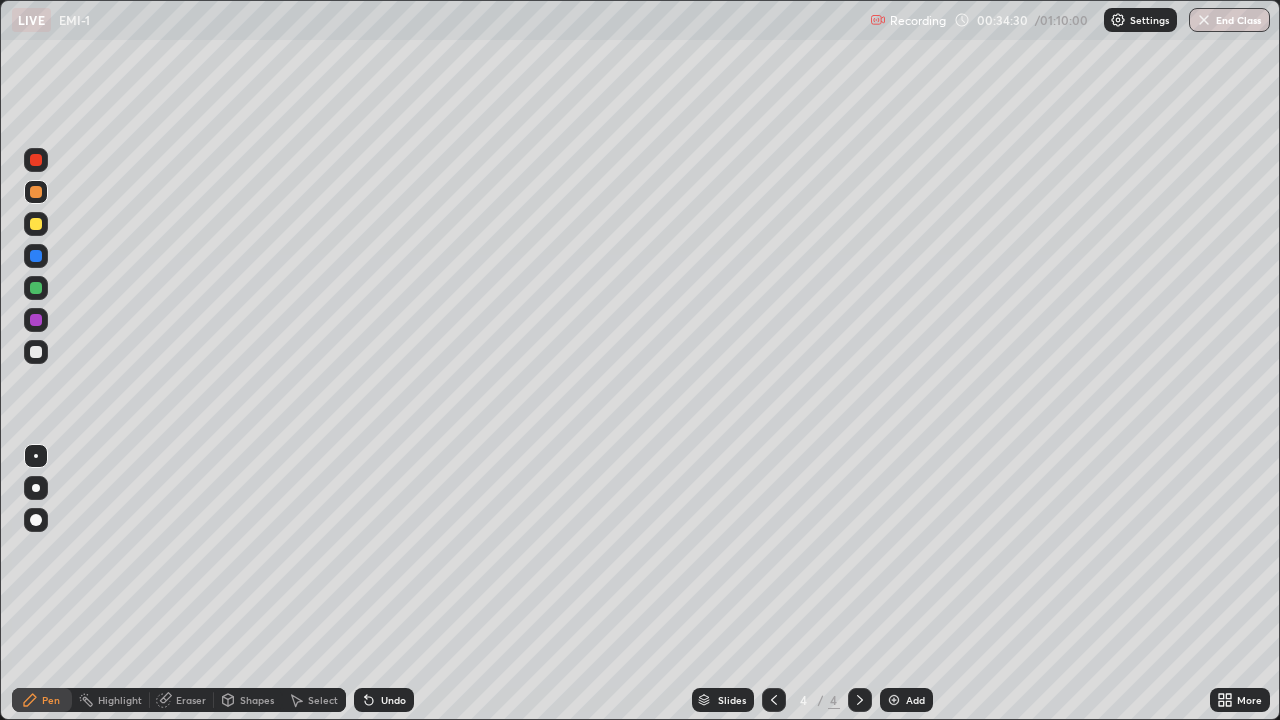 click on "Undo" at bounding box center [393, 700] 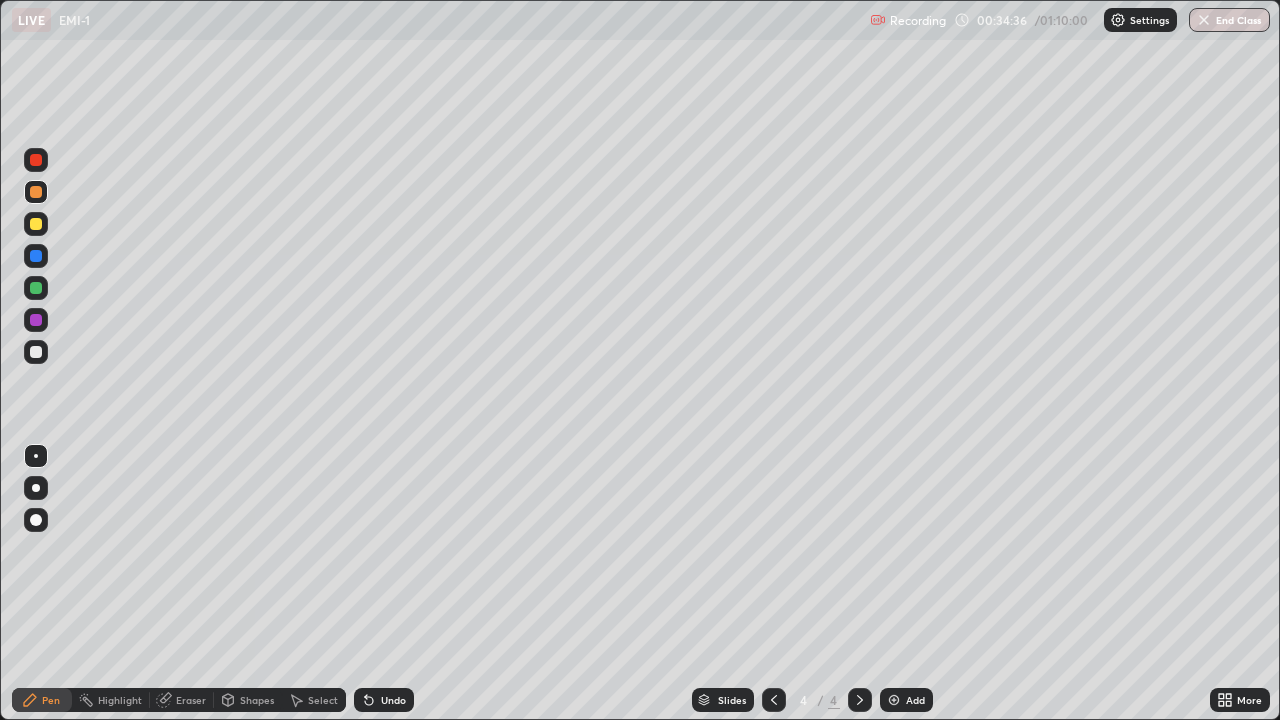 click 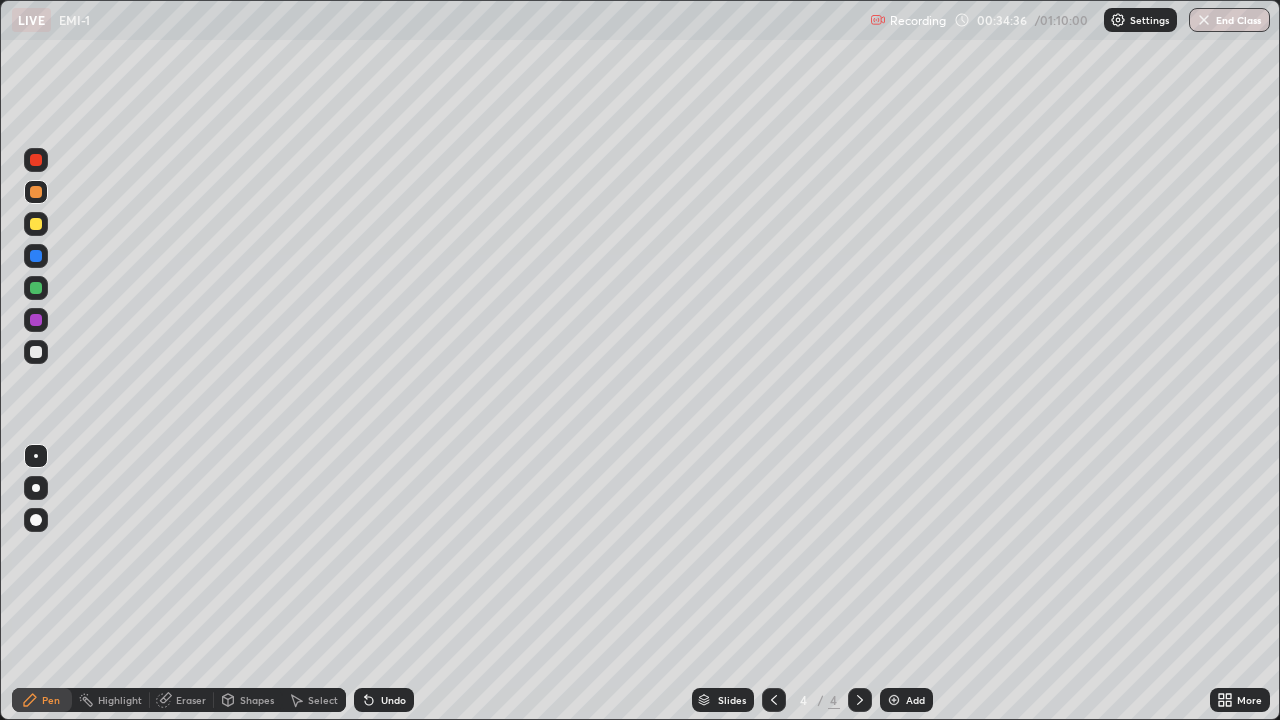 click 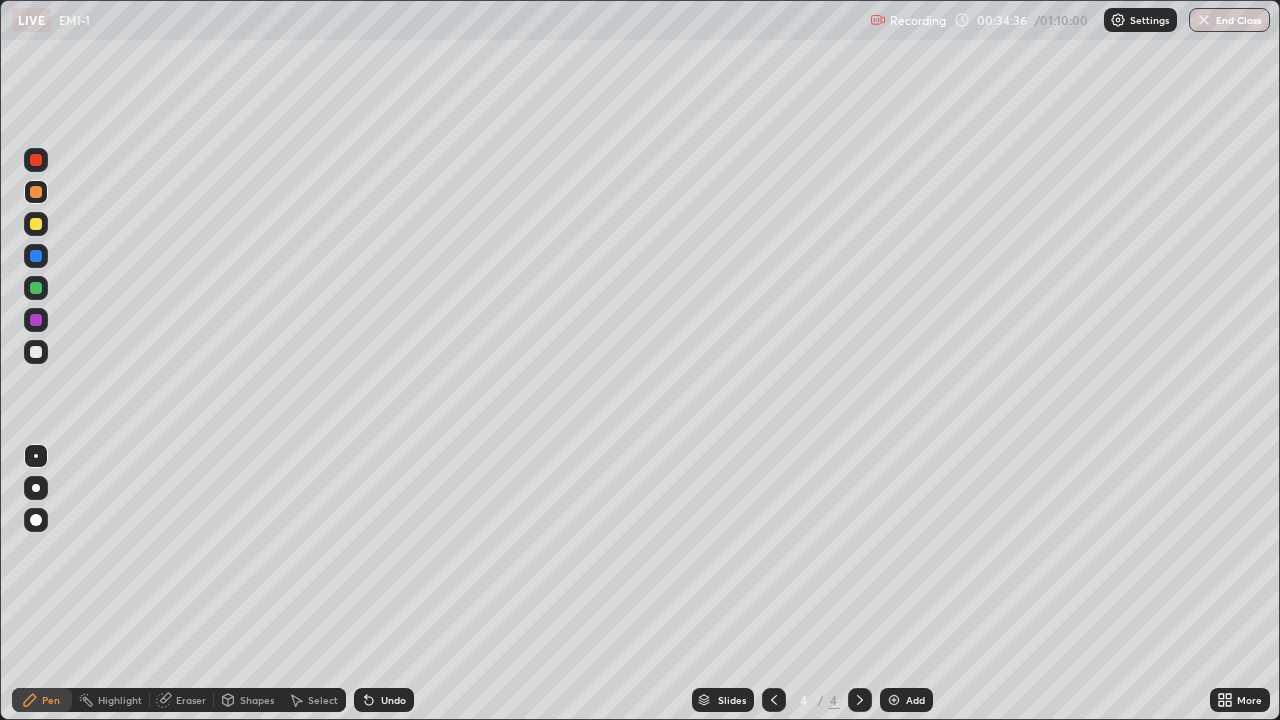 click on "Undo" at bounding box center [384, 700] 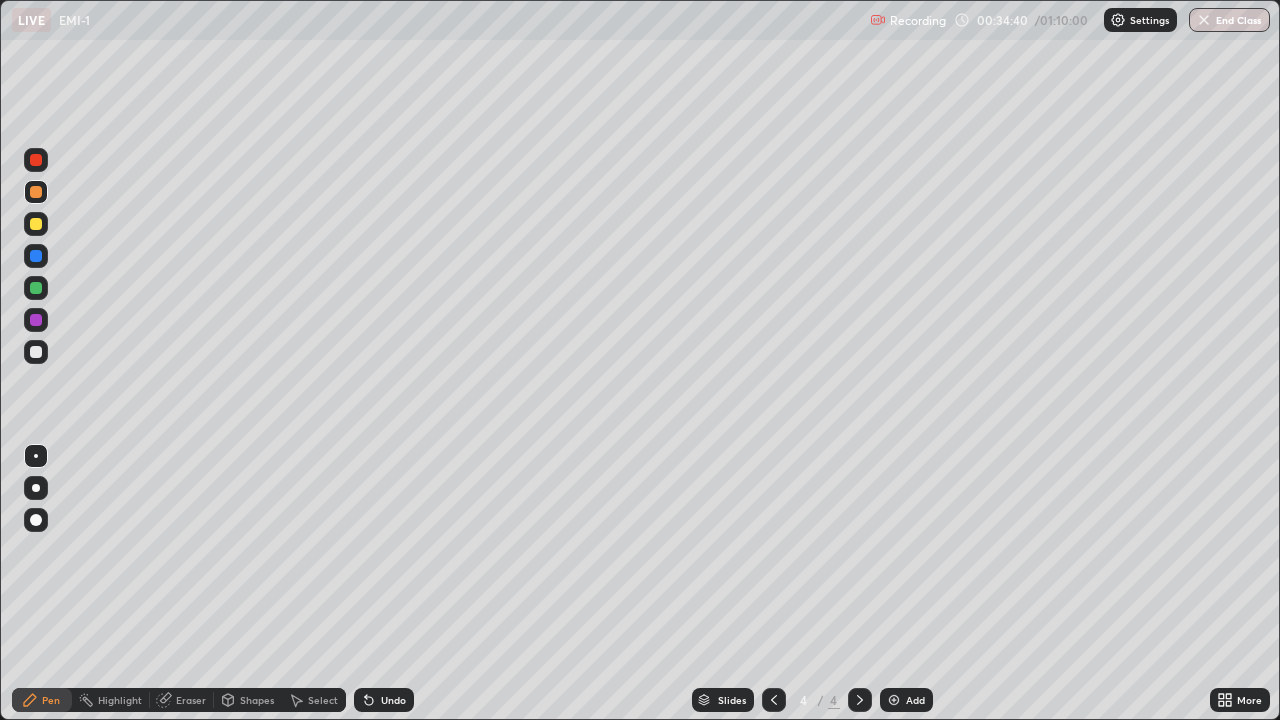 click on "Eraser" at bounding box center (182, 700) 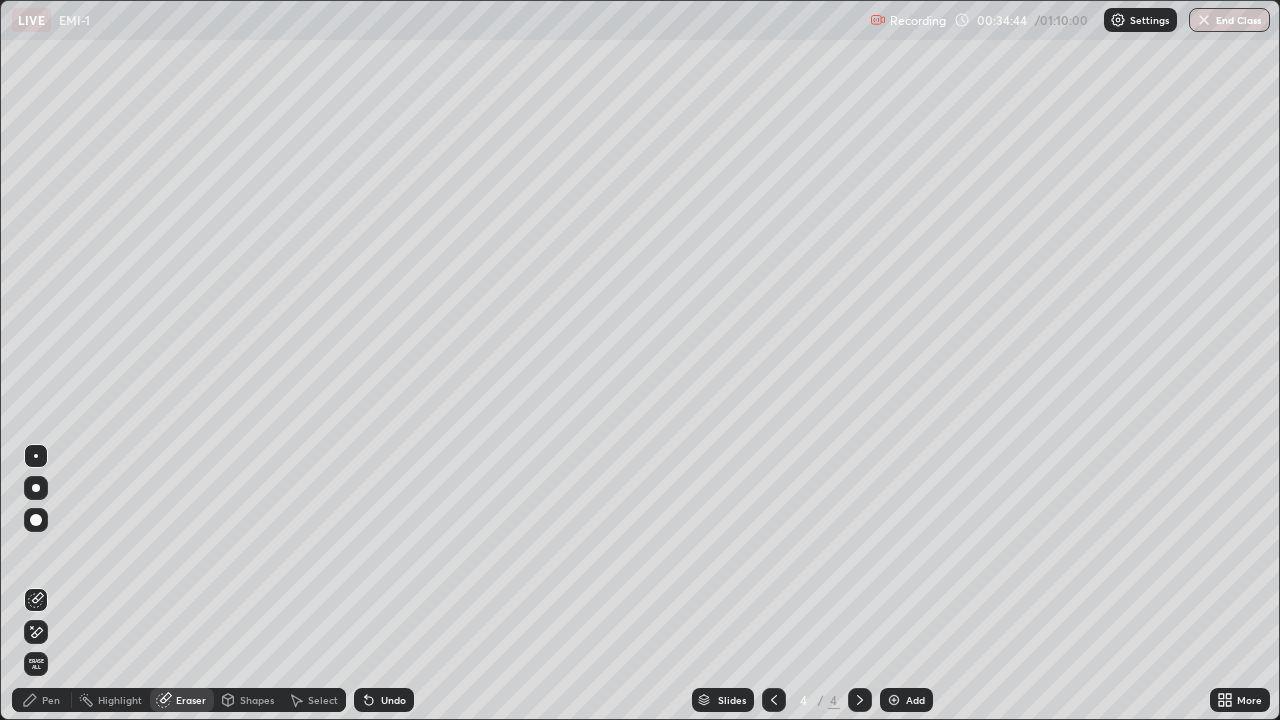 click on "Pen" at bounding box center [42, 700] 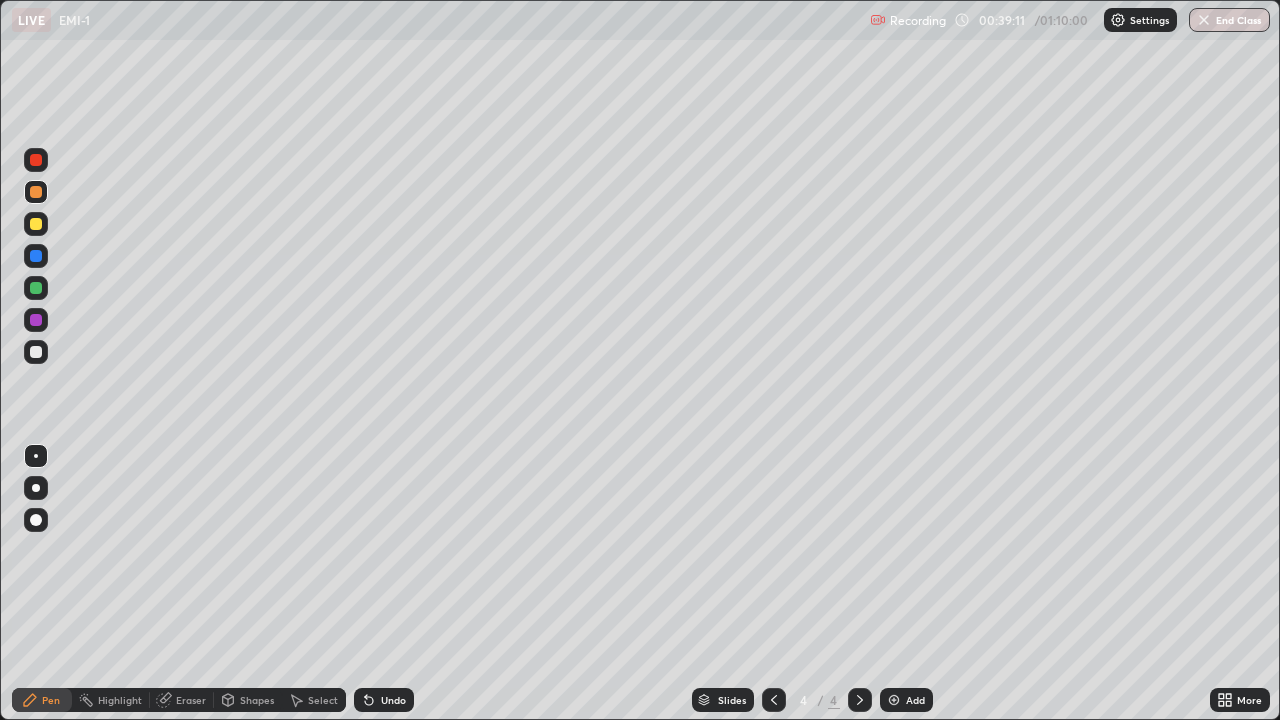click on "Eraser" at bounding box center (191, 700) 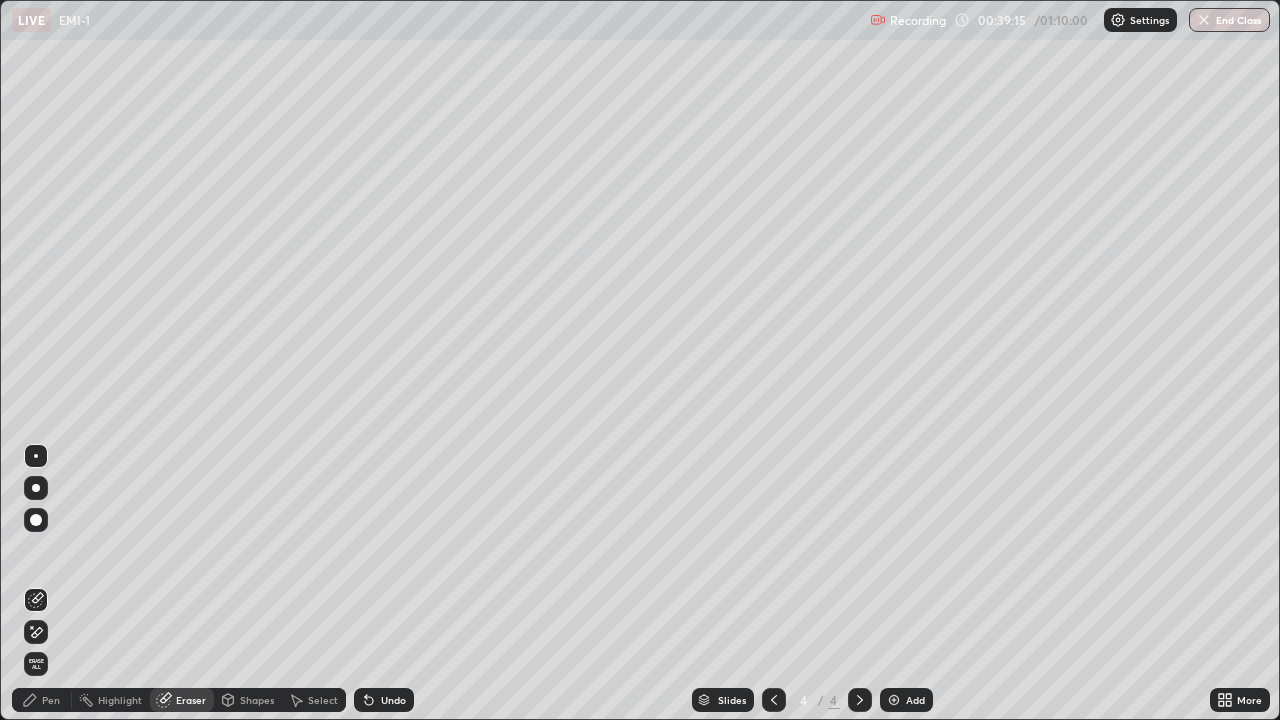 click on "Pen" at bounding box center (51, 700) 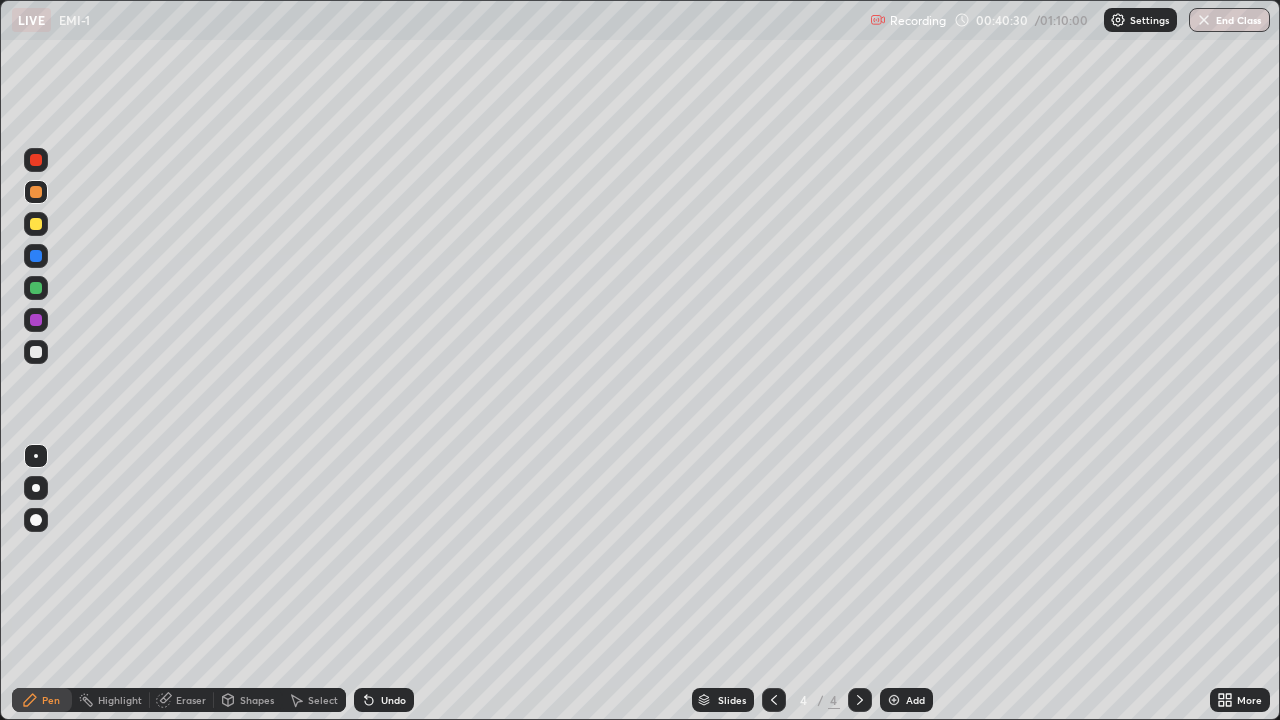 click on "Eraser" at bounding box center (191, 700) 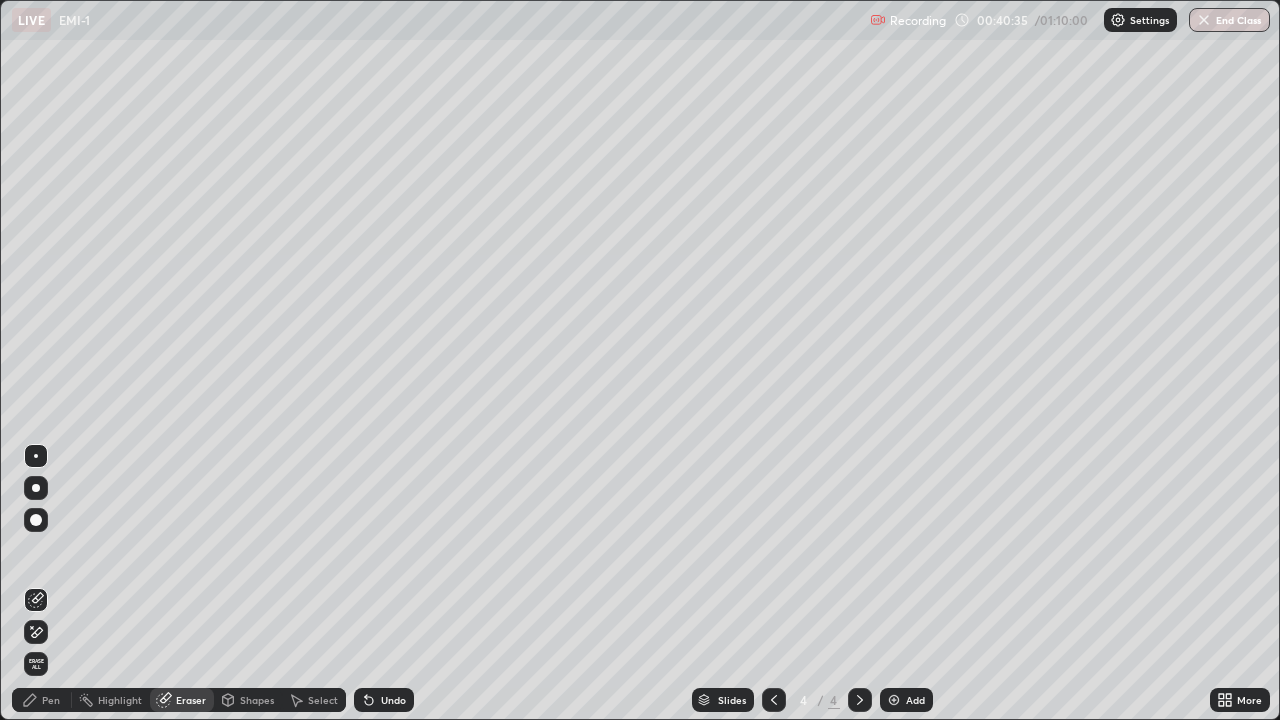 click on "Pen" at bounding box center [42, 700] 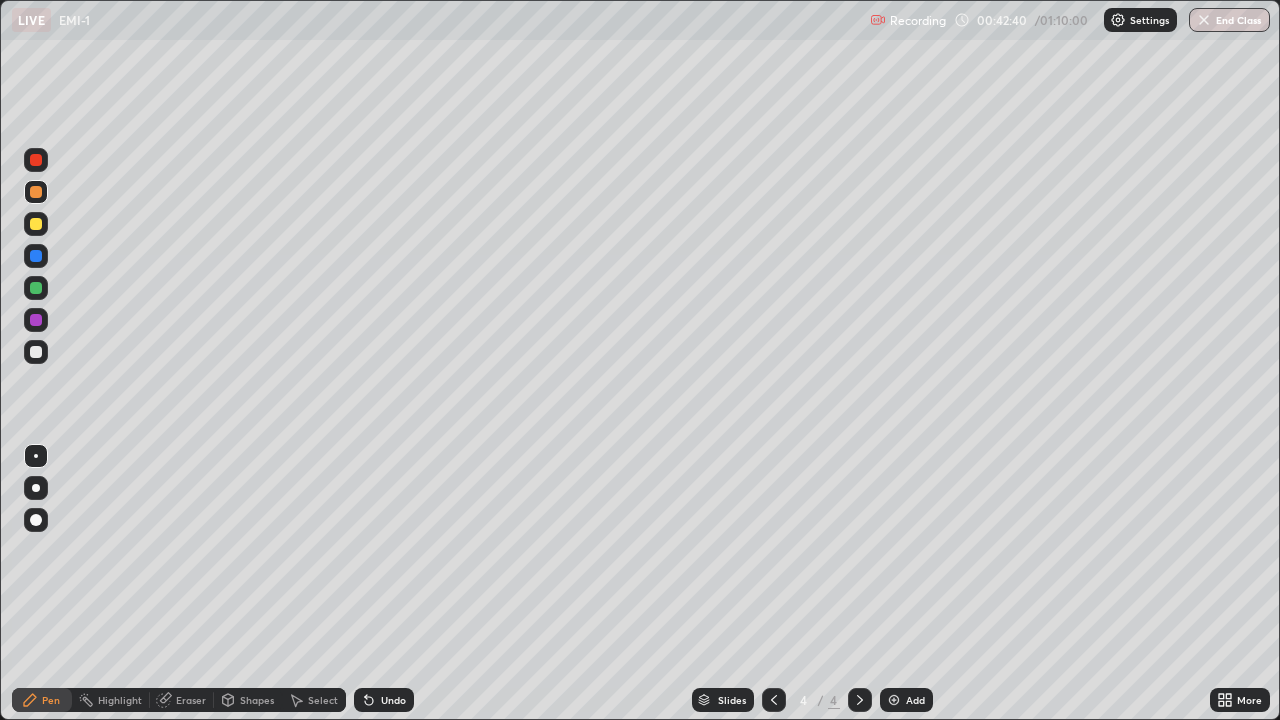 click on "Eraser" at bounding box center (182, 700) 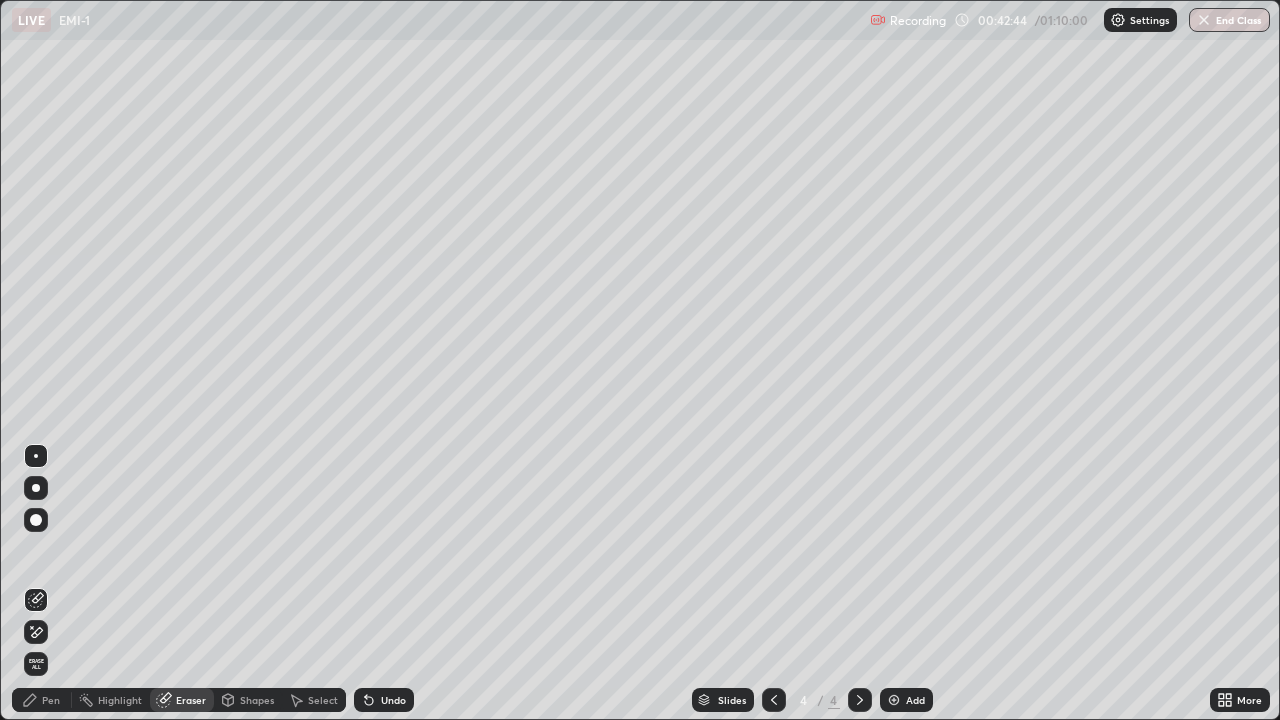click on "Pen" at bounding box center [51, 700] 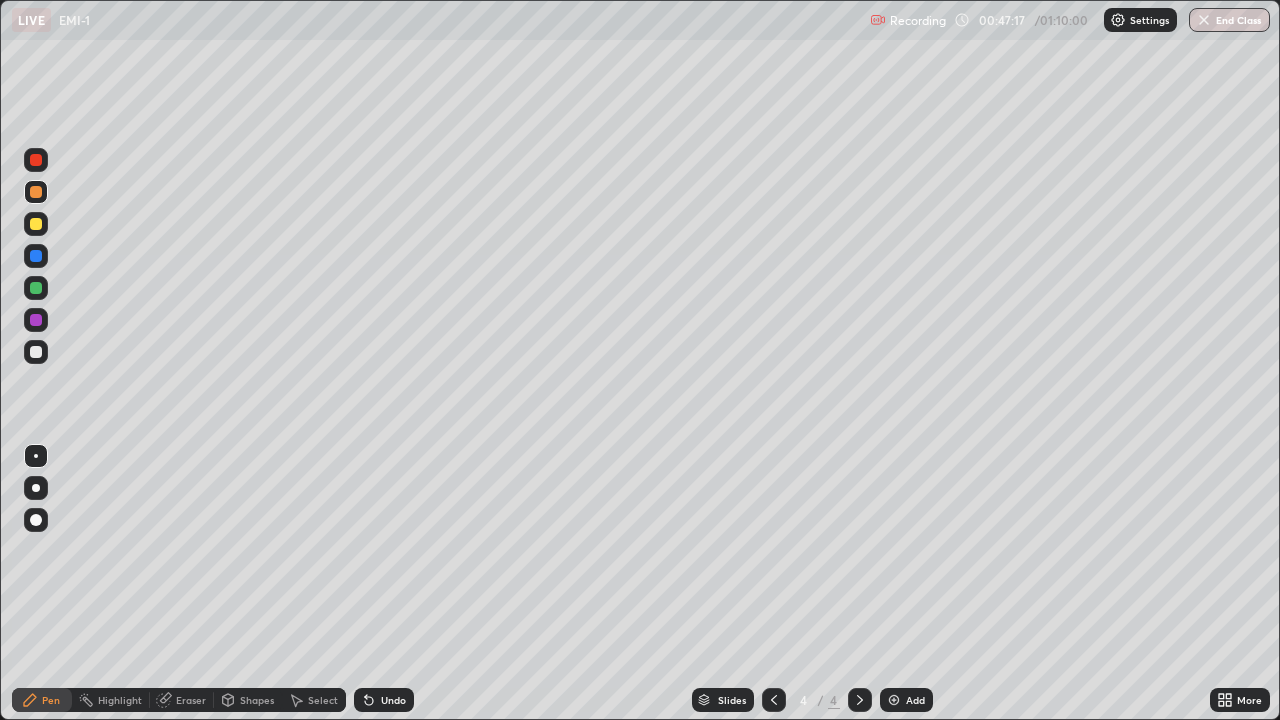 click 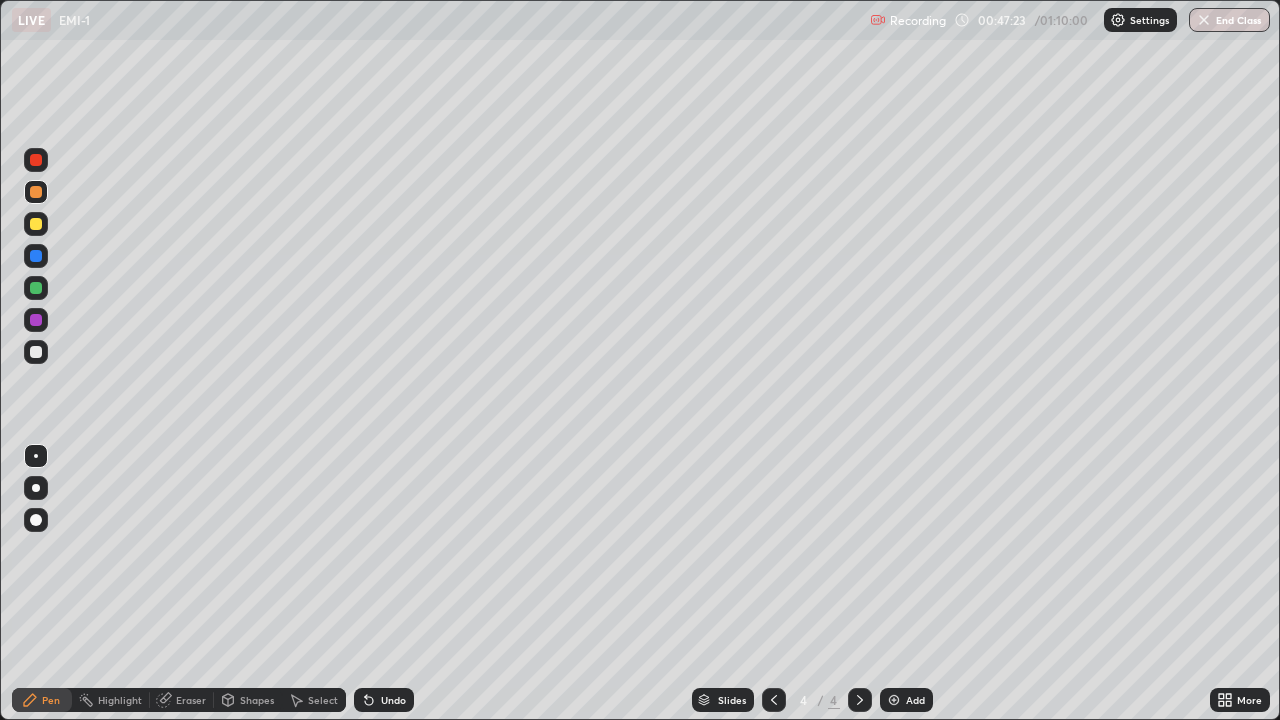 click on "Add" at bounding box center [906, 700] 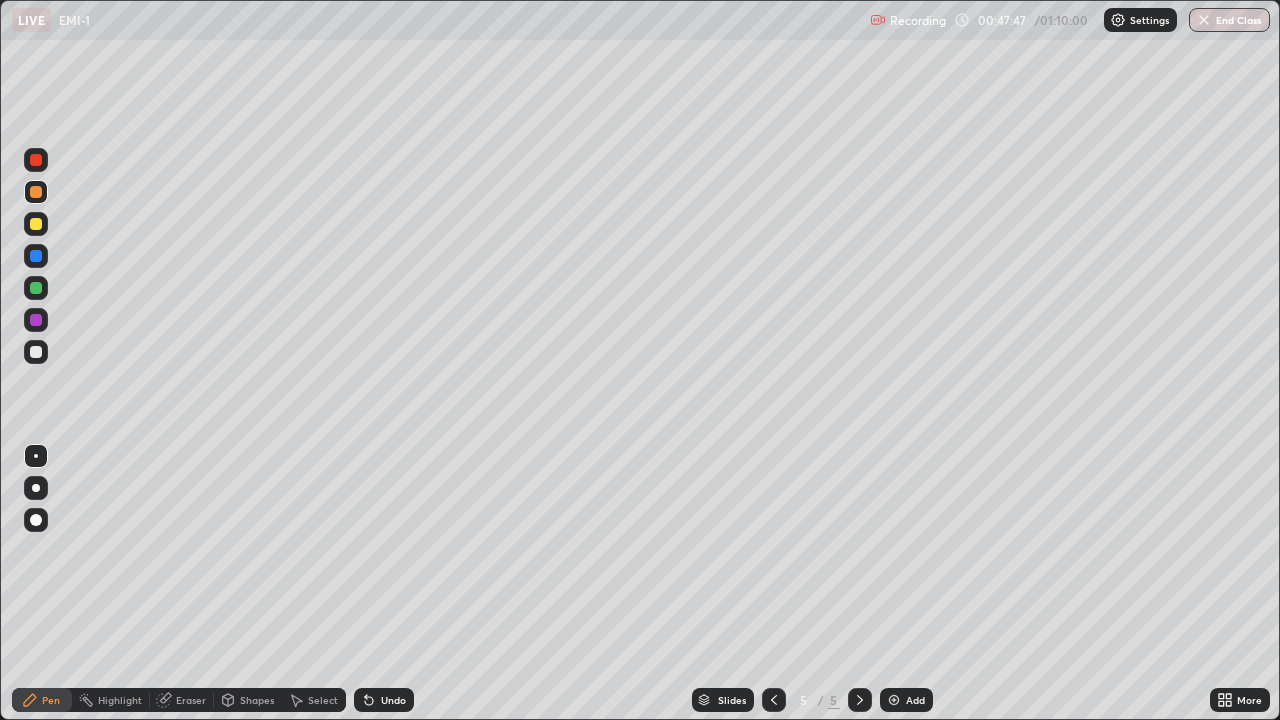 click 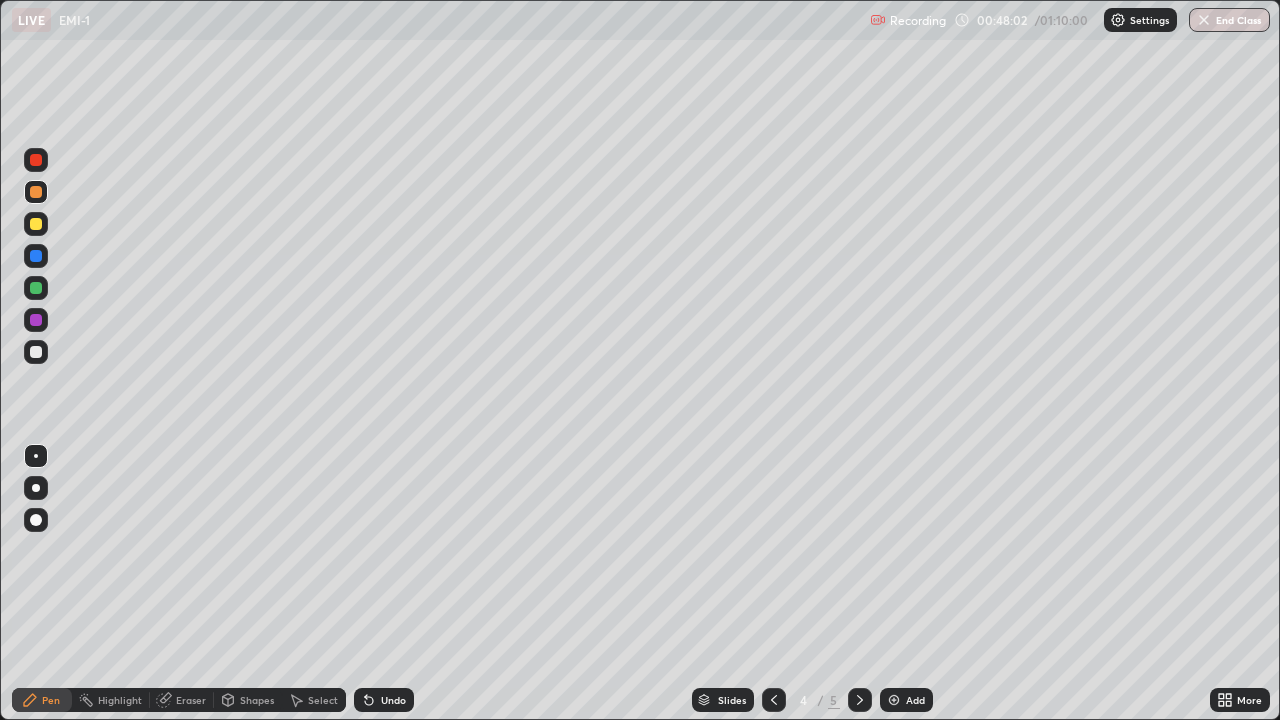 click at bounding box center [36, 288] 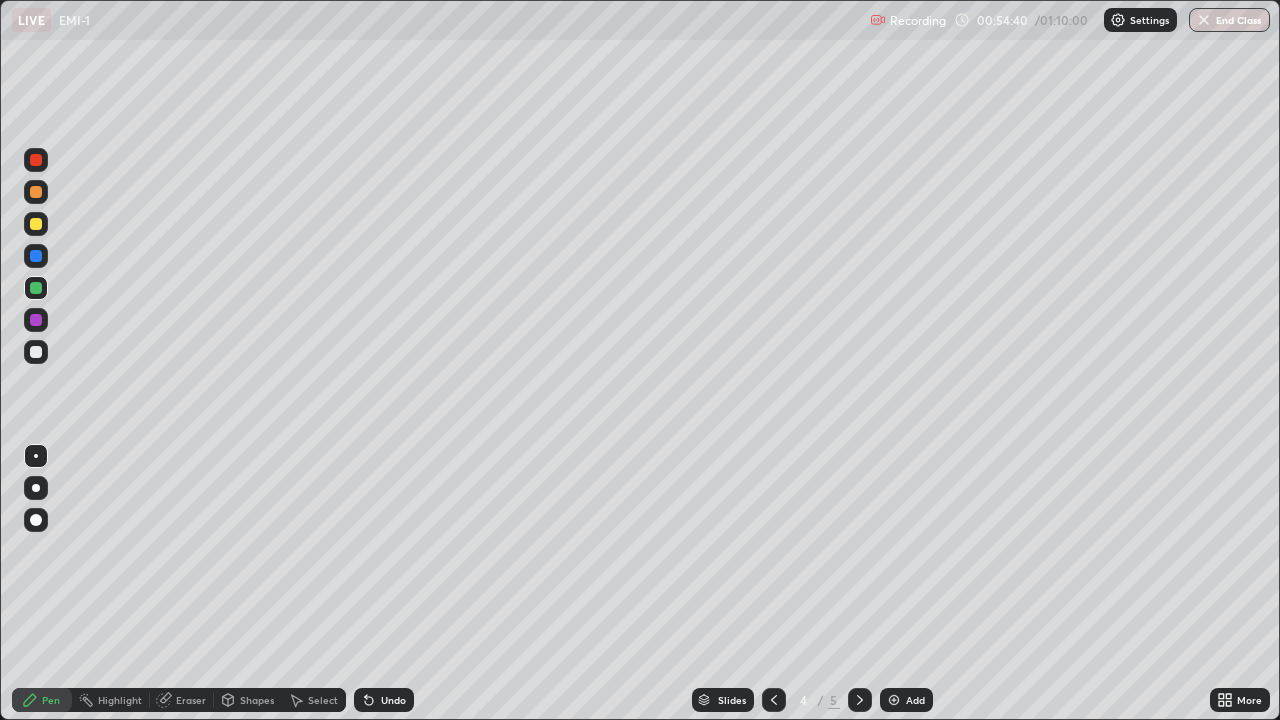 click 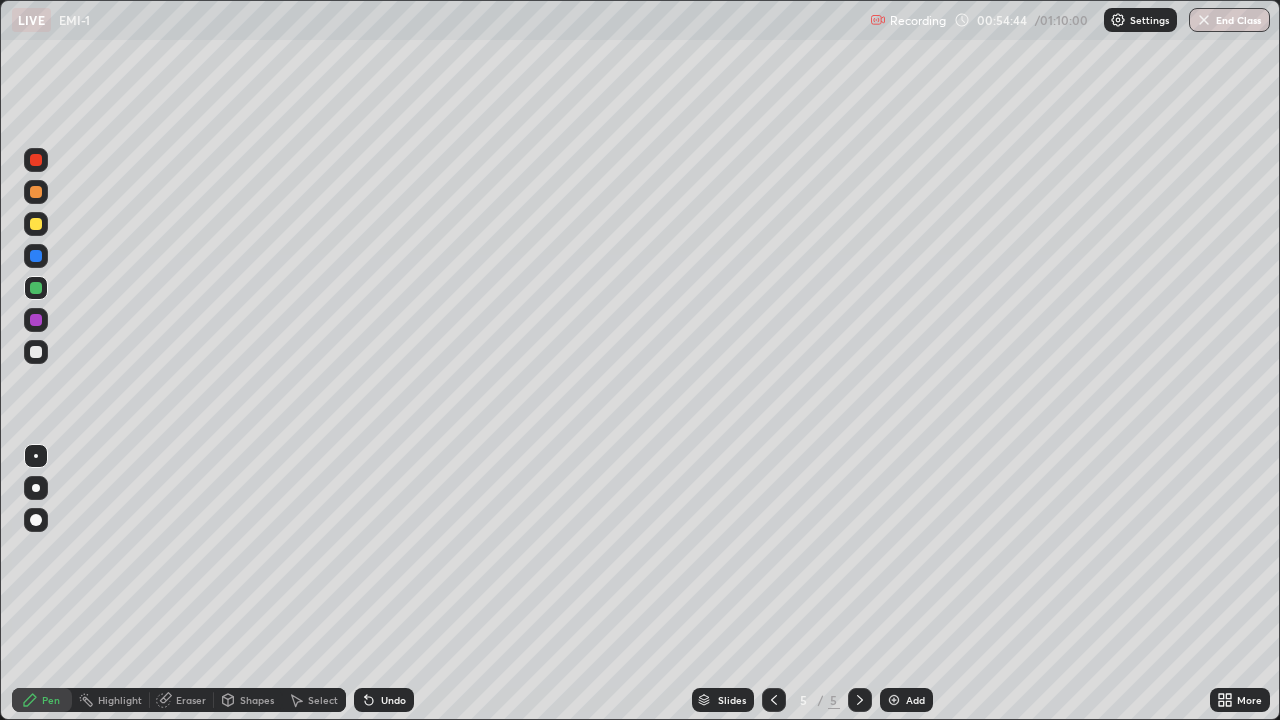 click 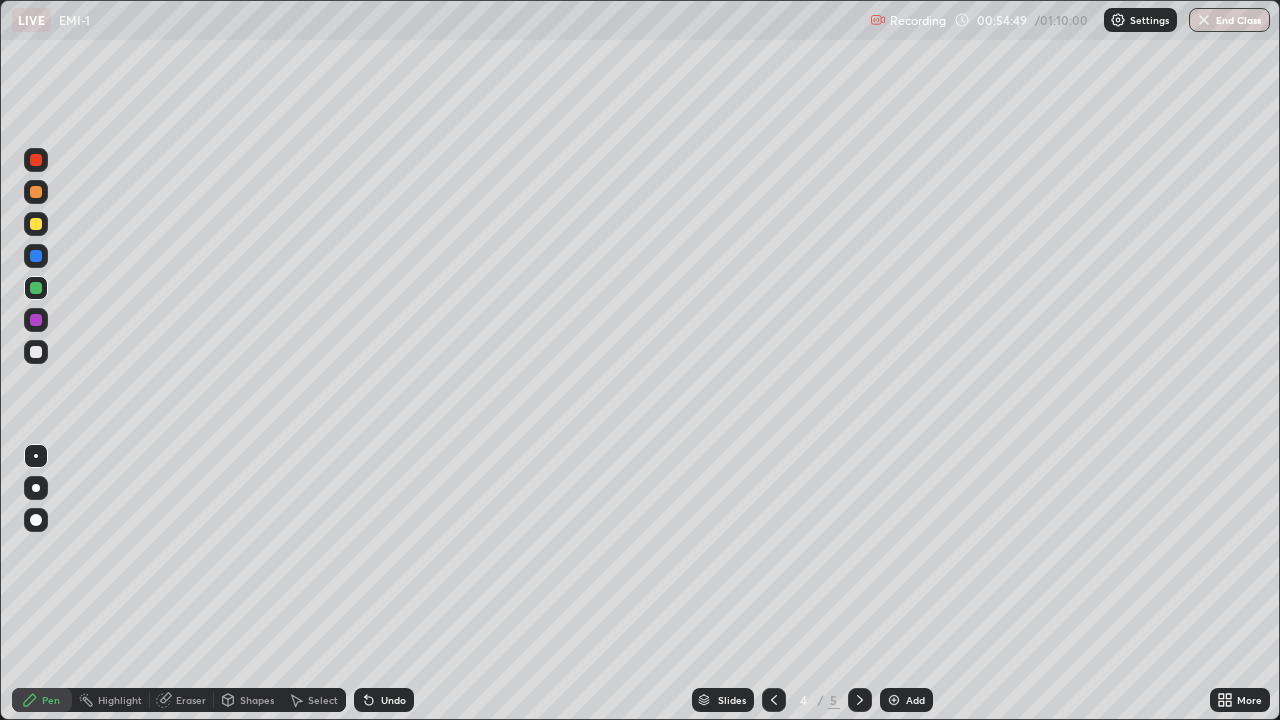 click 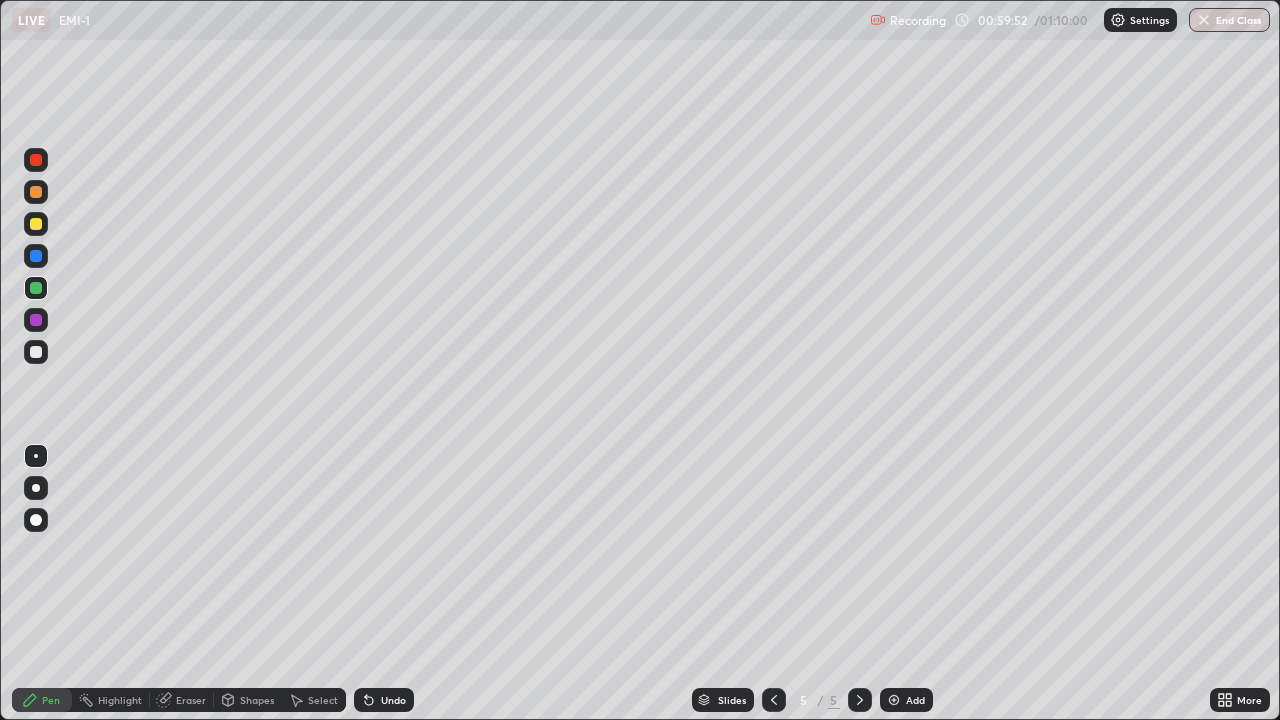 click 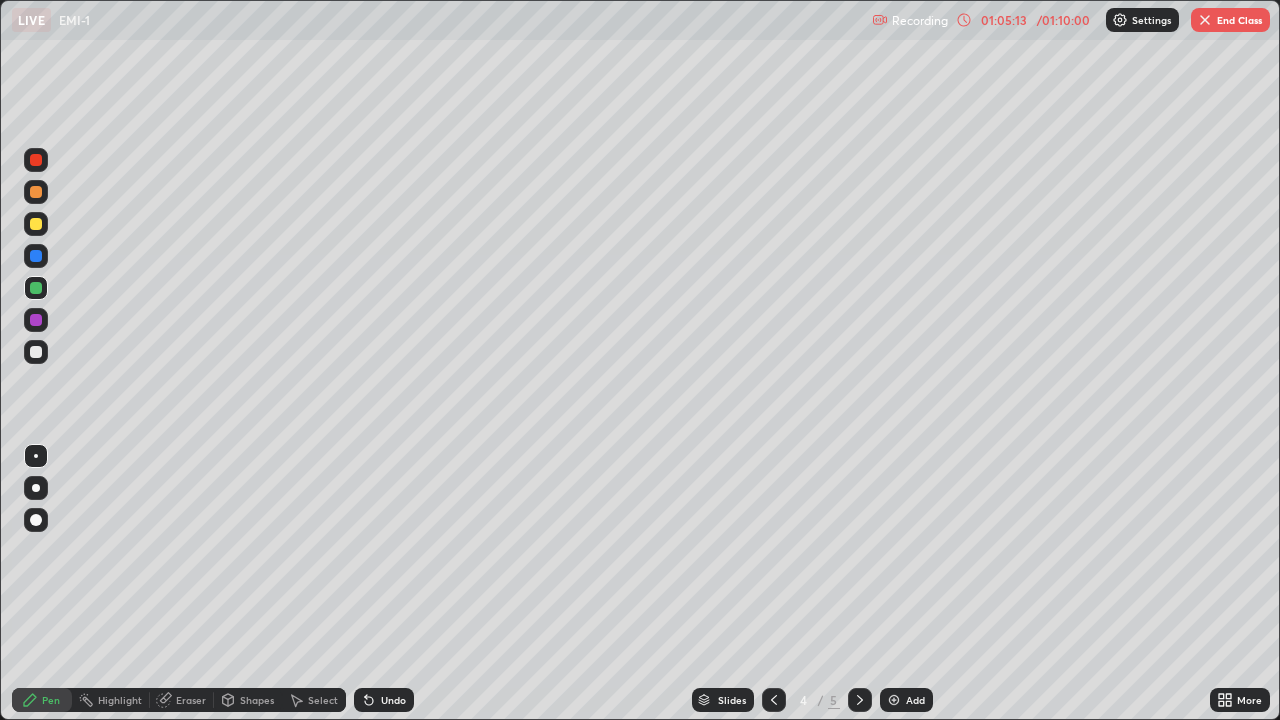 click 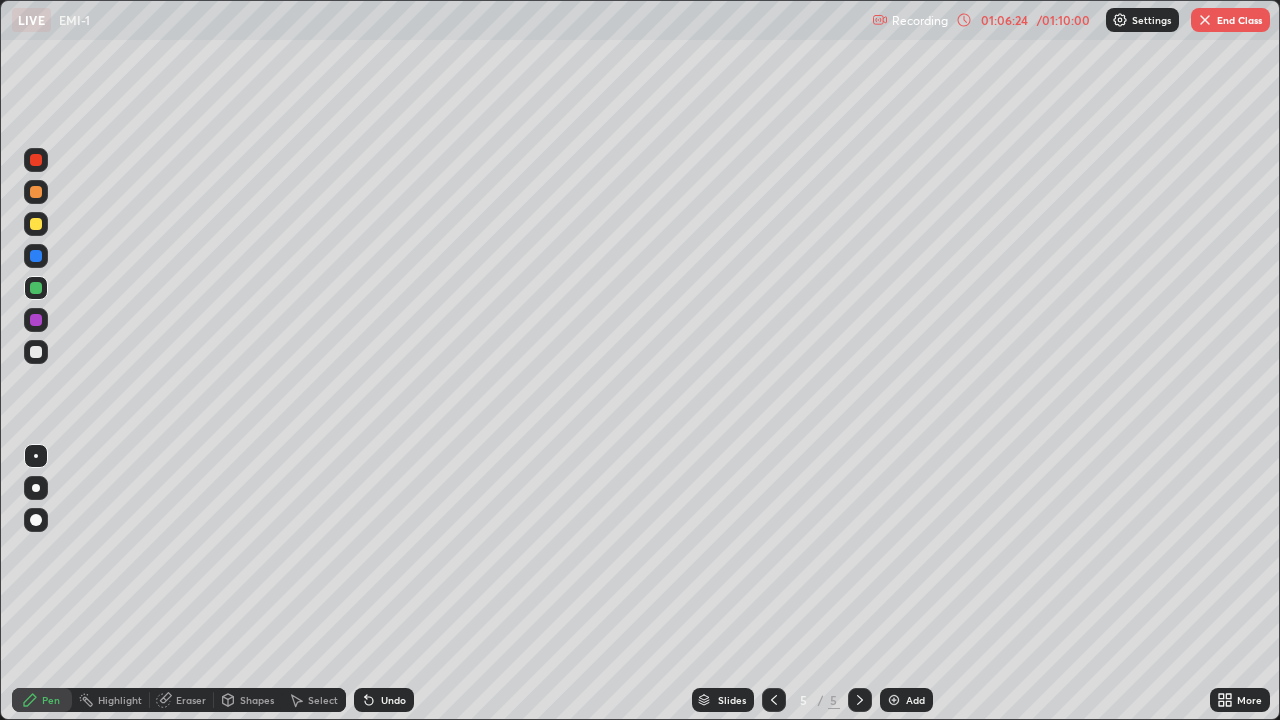 click on "End Class" at bounding box center [1230, 20] 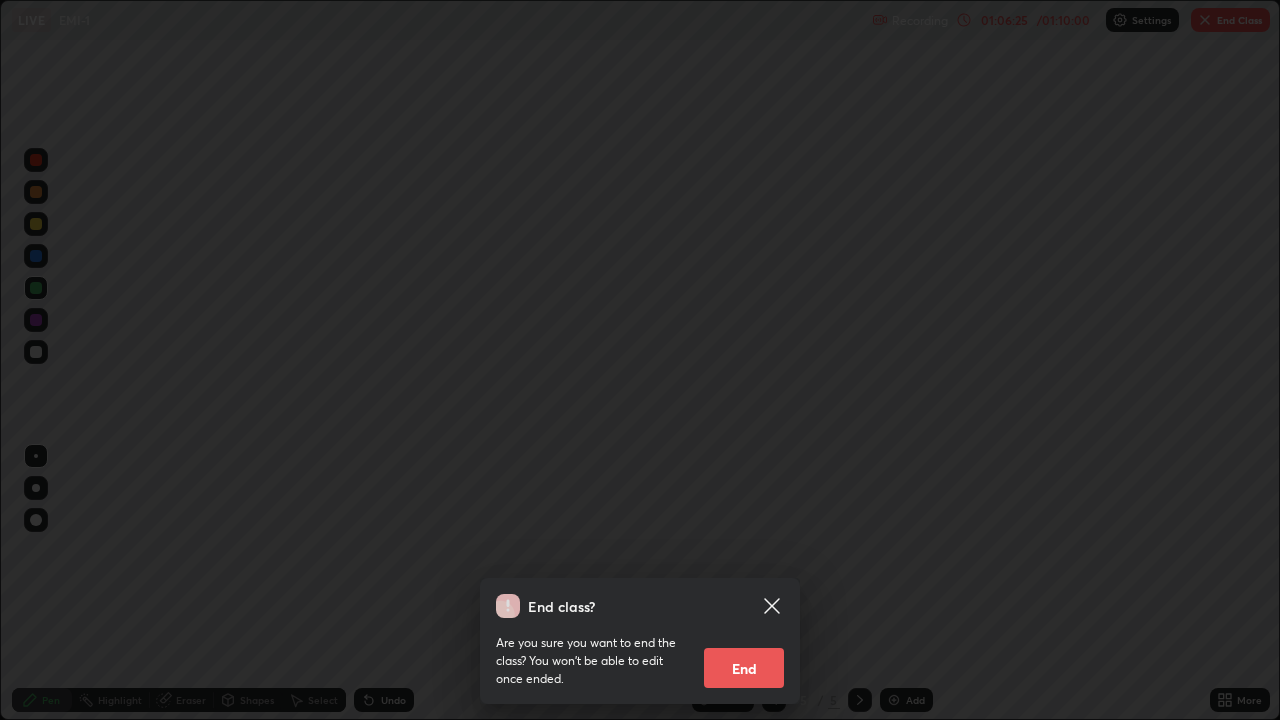 click on "End" at bounding box center [744, 668] 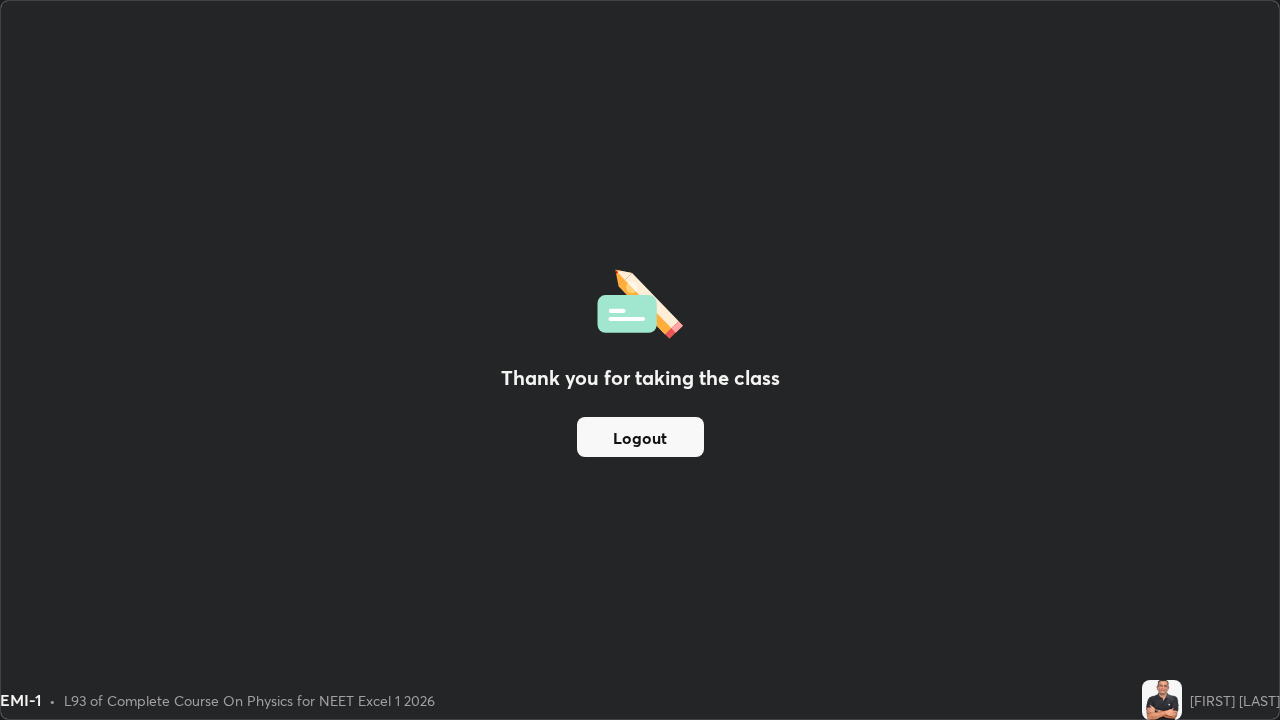 click on "Logout" at bounding box center [640, 437] 